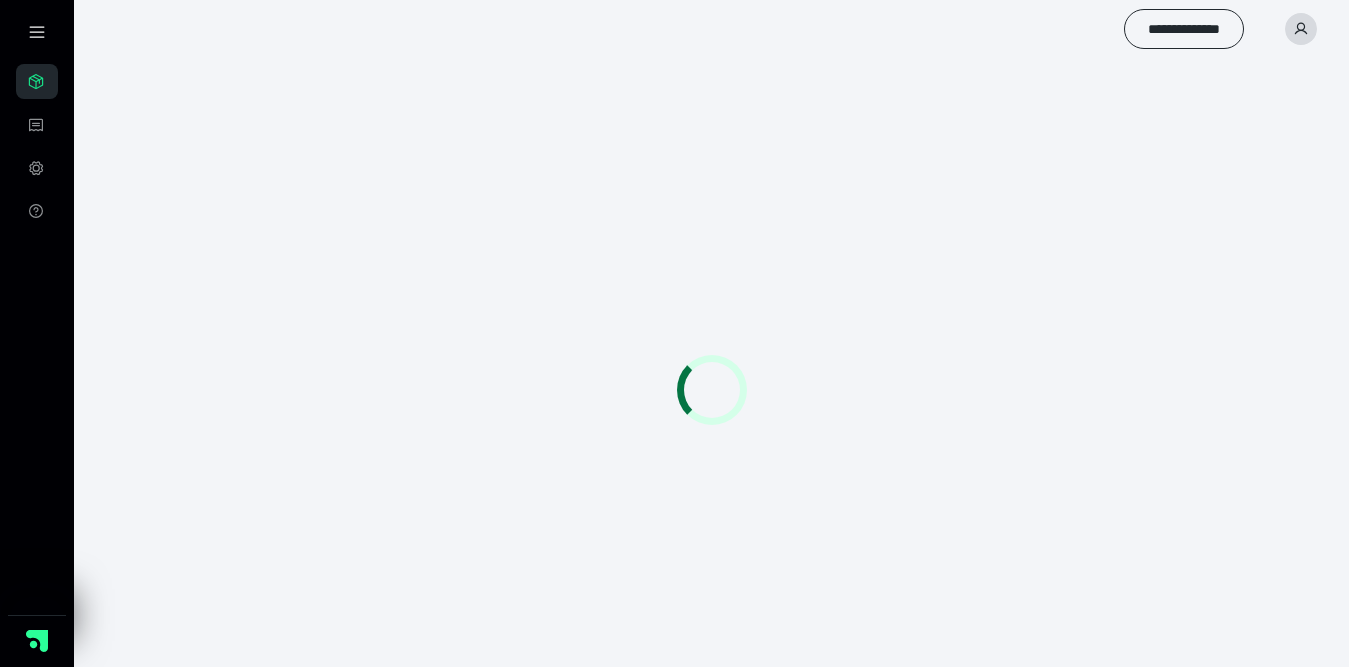 scroll, scrollTop: 0, scrollLeft: 0, axis: both 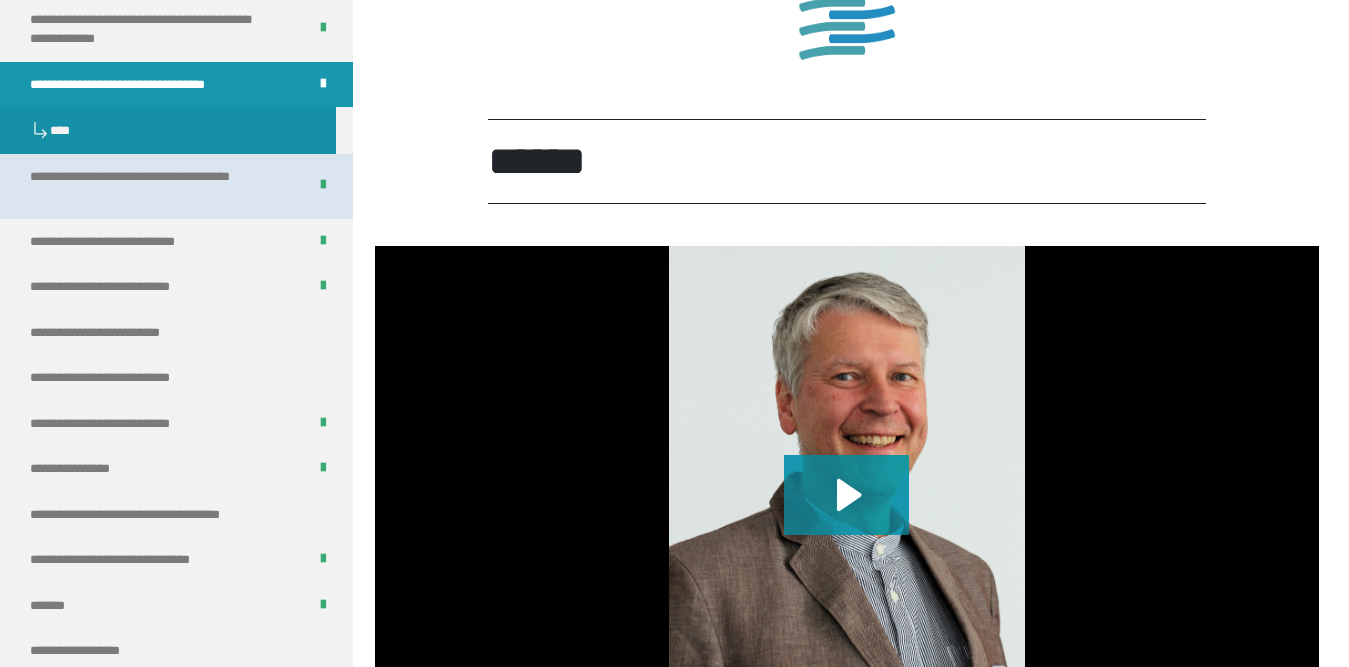 click on "**********" at bounding box center [152, 186] 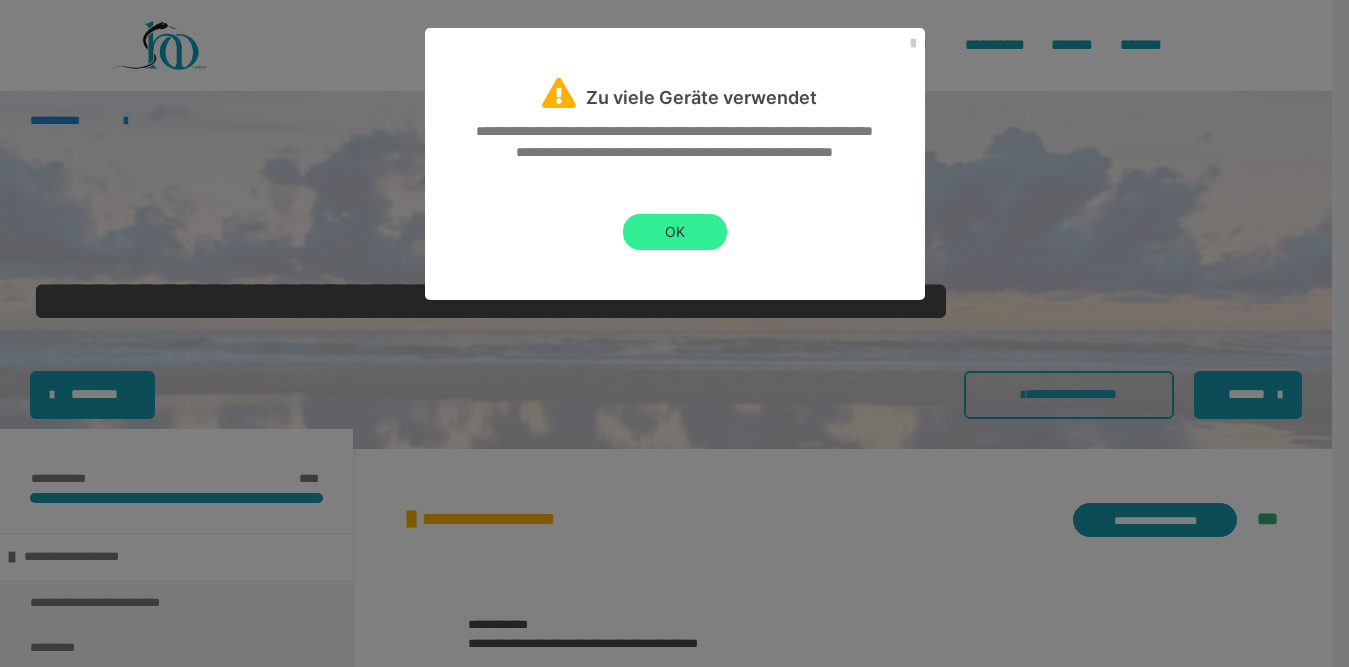 scroll, scrollTop: 100, scrollLeft: 0, axis: vertical 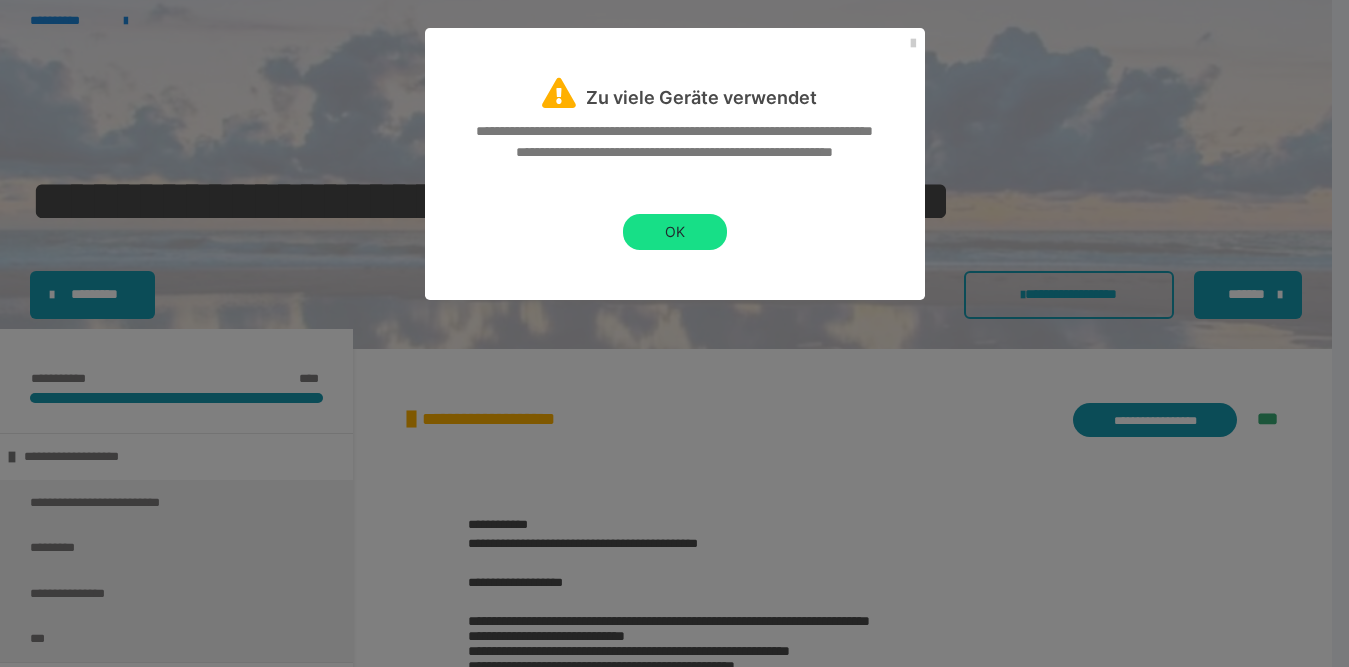 click on "OK" at bounding box center (675, 232) 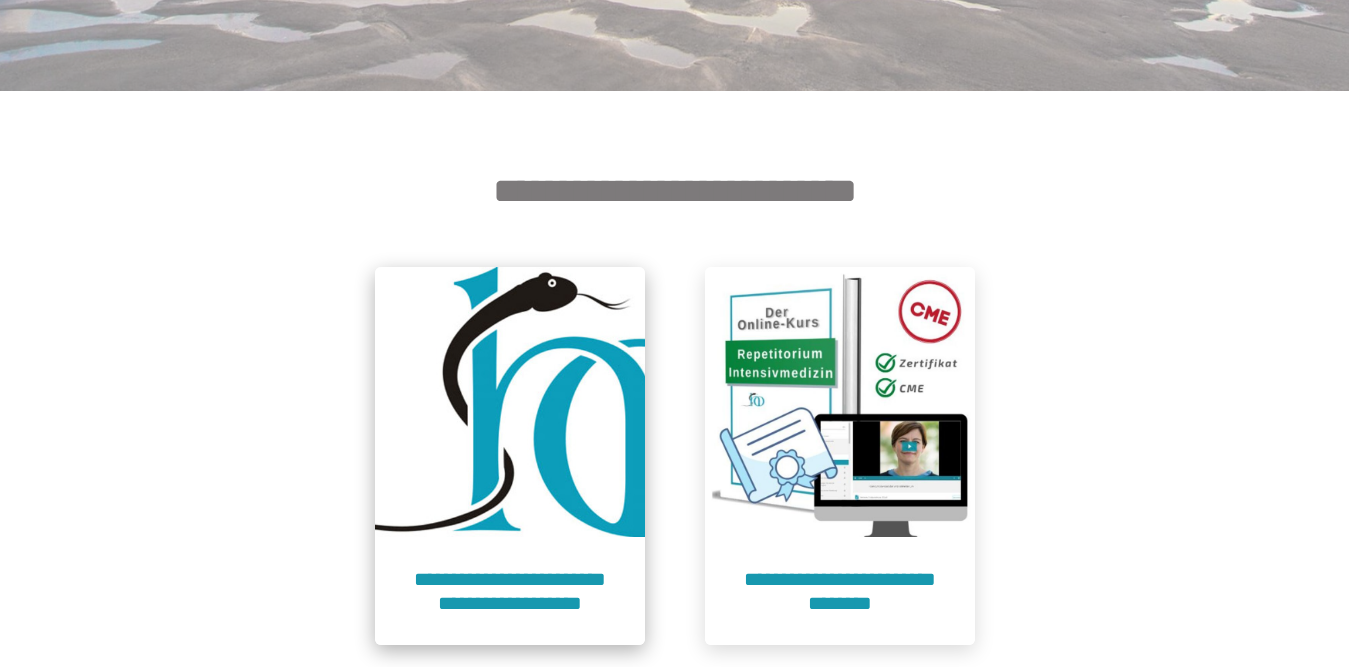 scroll, scrollTop: 700, scrollLeft: 0, axis: vertical 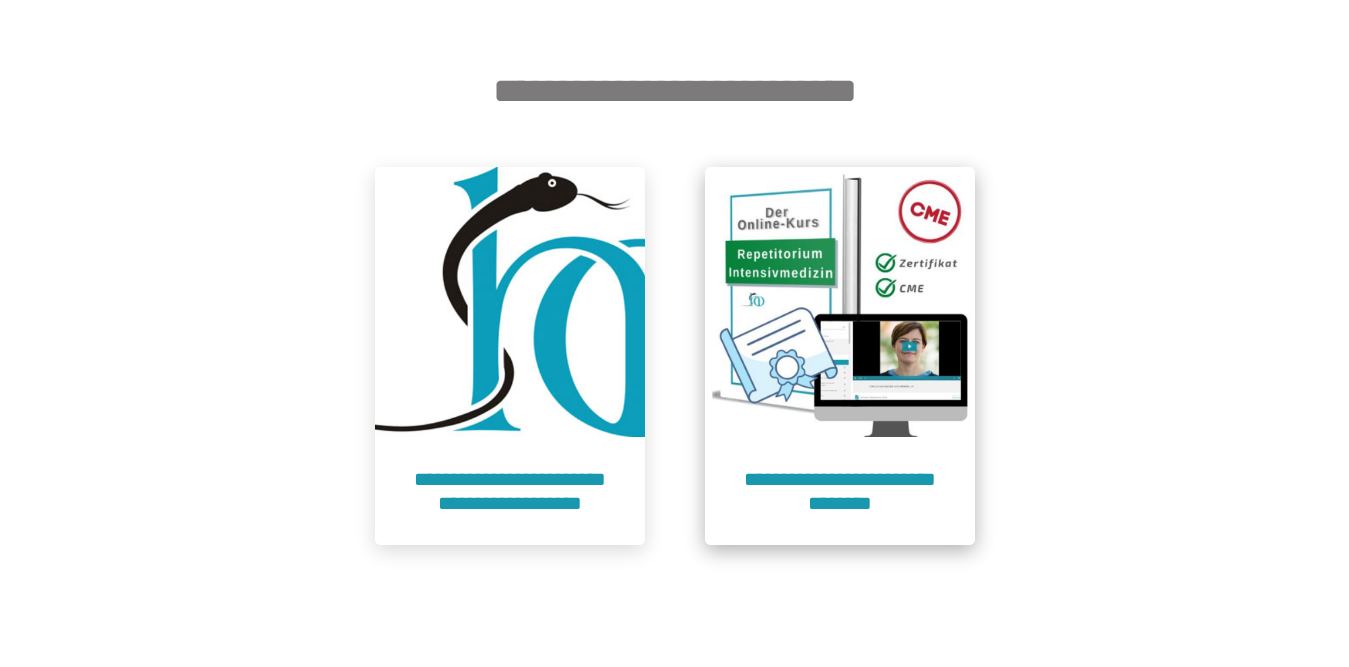 click on "**********" at bounding box center [840, 491] 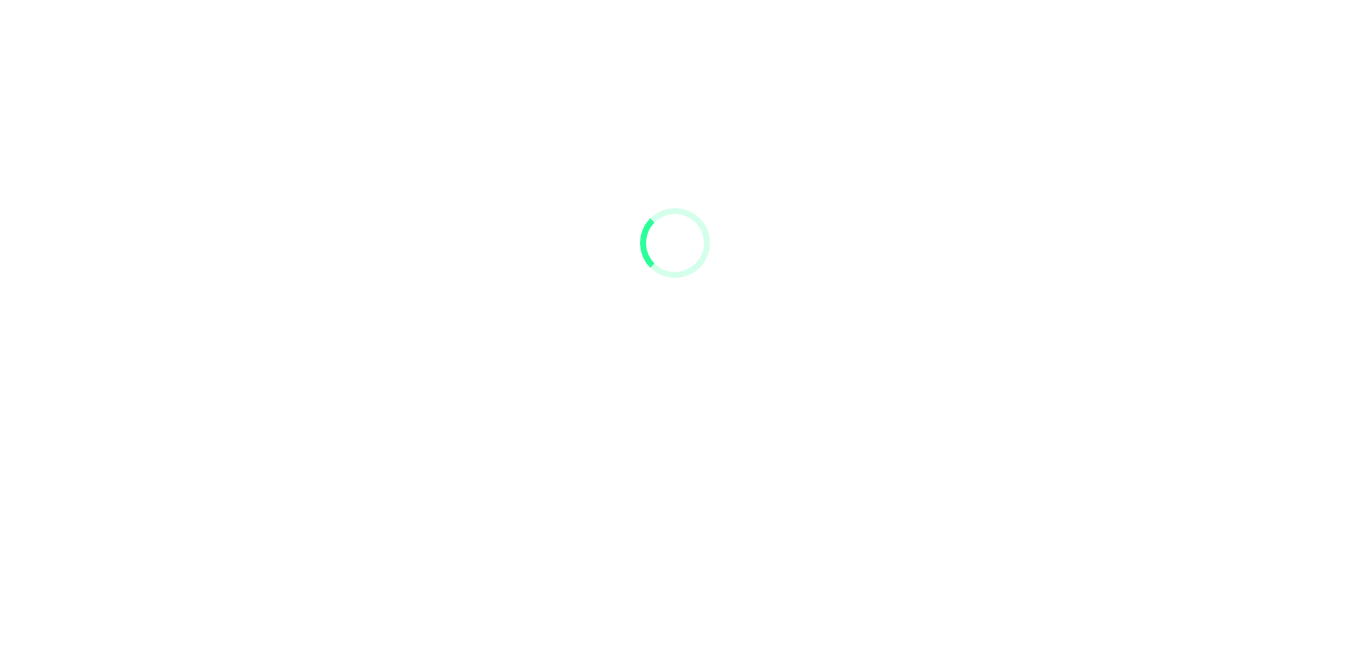 scroll, scrollTop: 91, scrollLeft: 0, axis: vertical 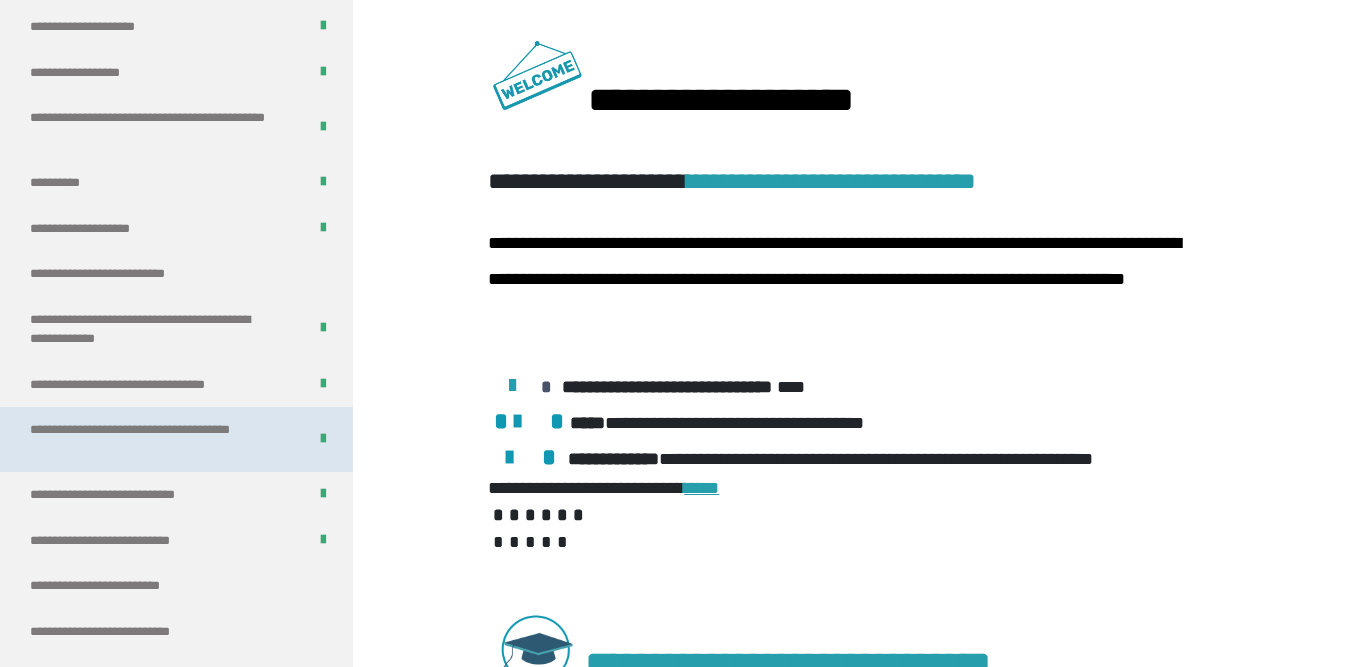 click on "**********" at bounding box center [152, 439] 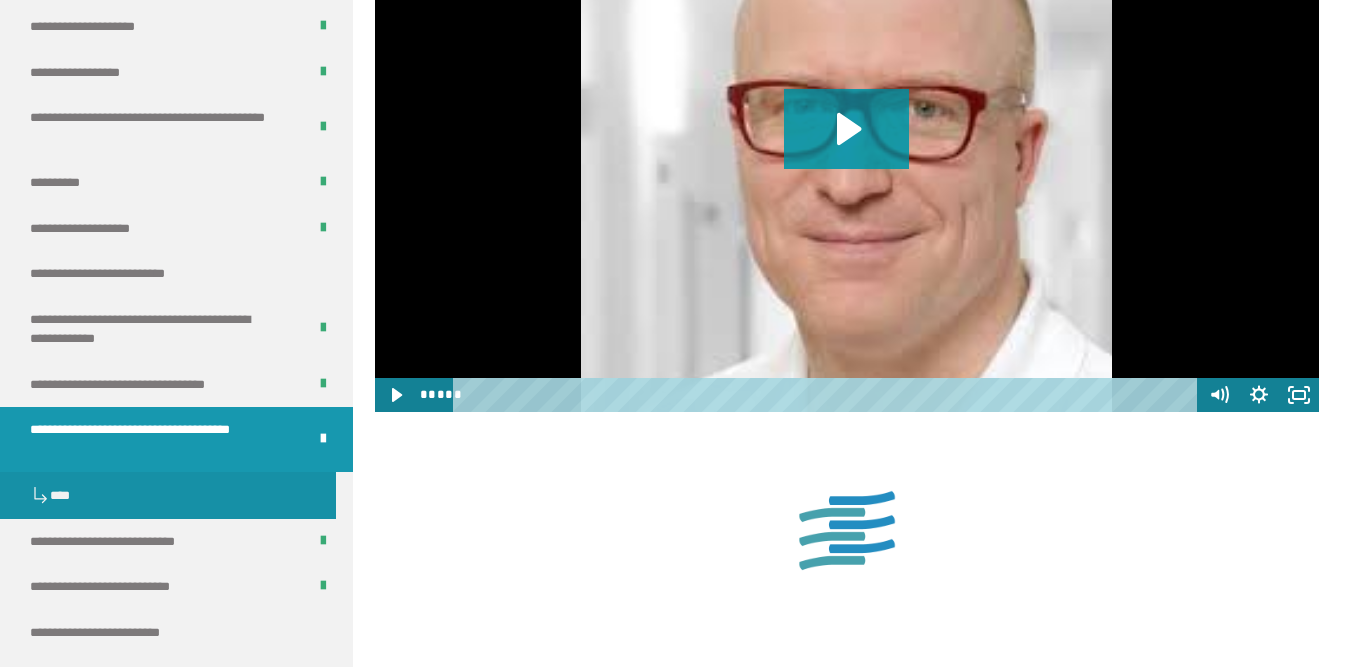 scroll, scrollTop: 1939, scrollLeft: 0, axis: vertical 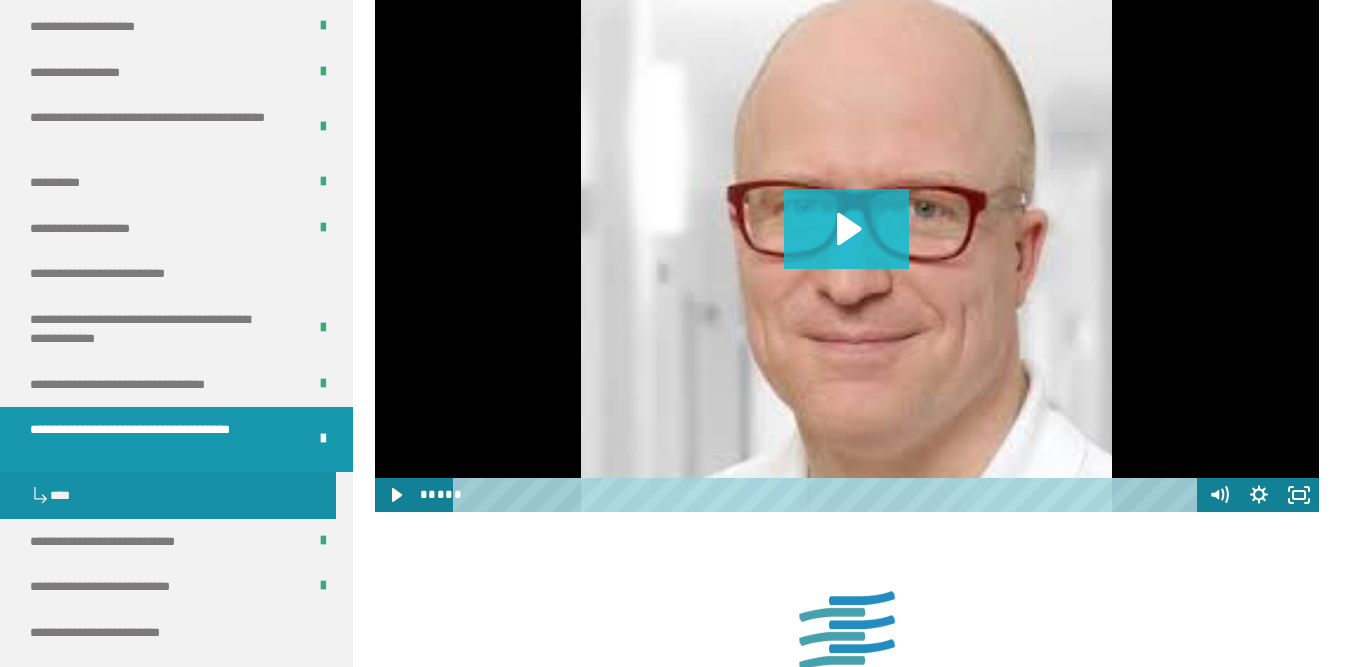 click 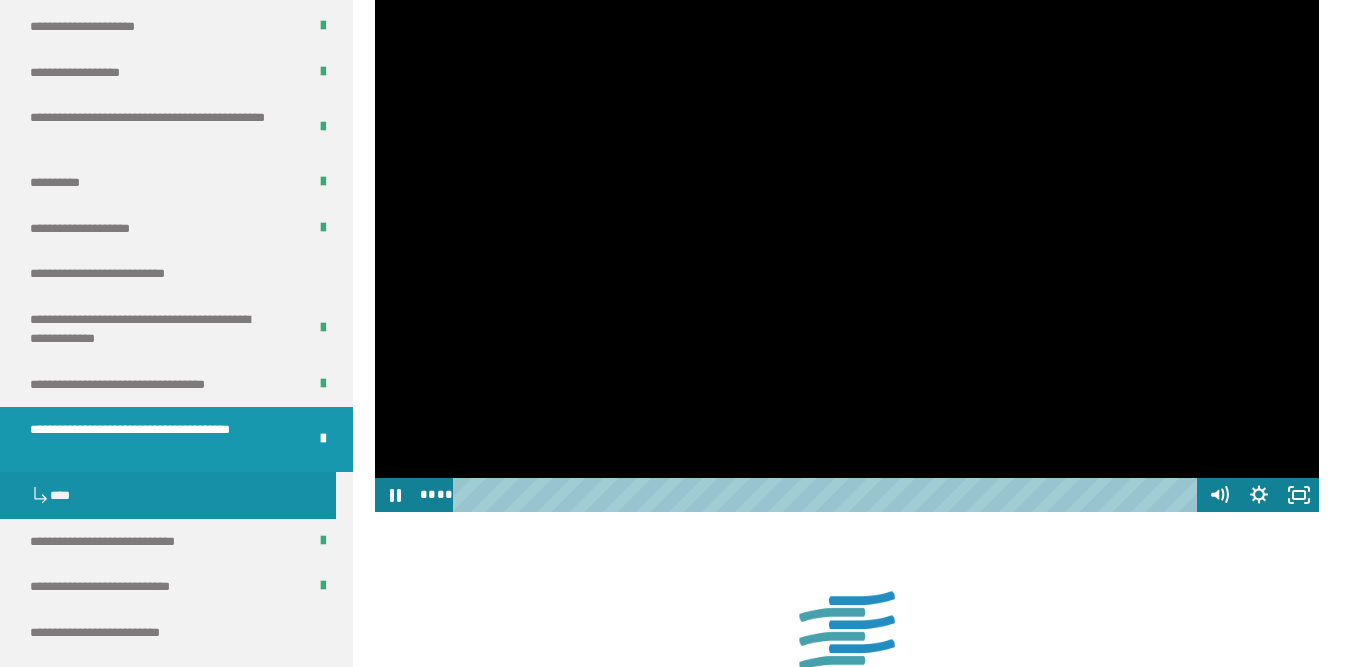 click at bounding box center [828, 495] 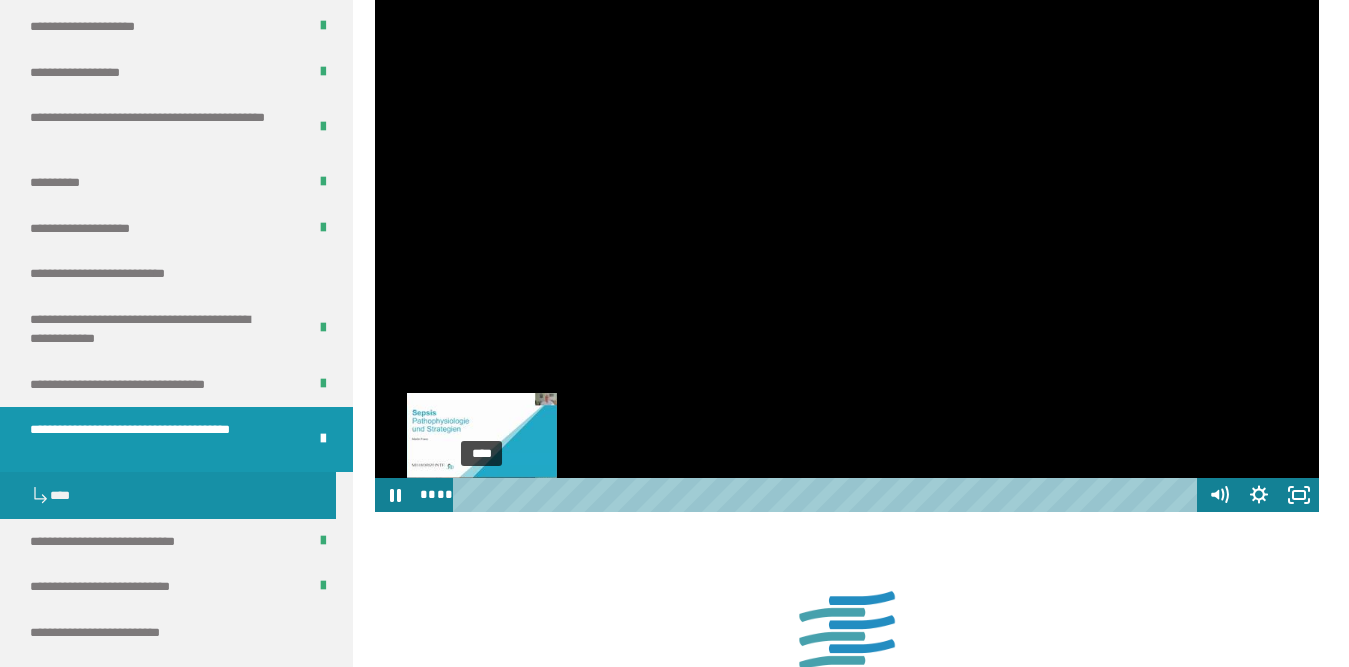 click on "****" at bounding box center [828, 495] 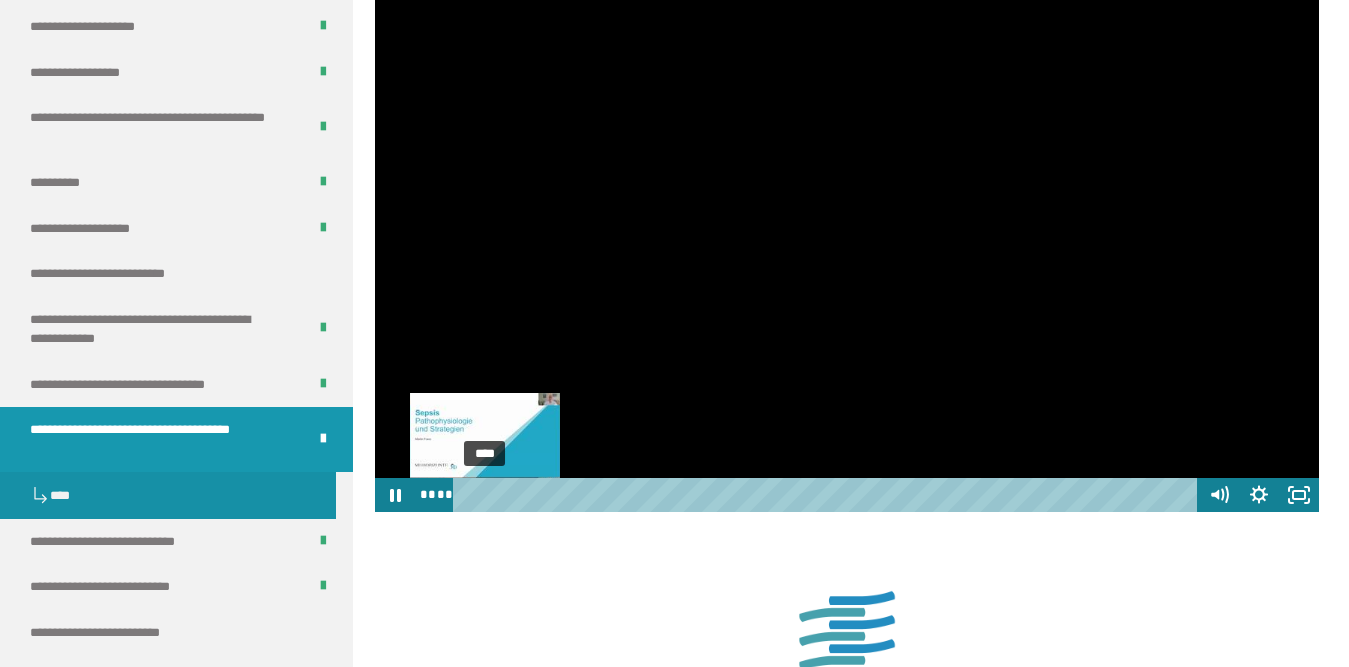 click at bounding box center (484, 494) 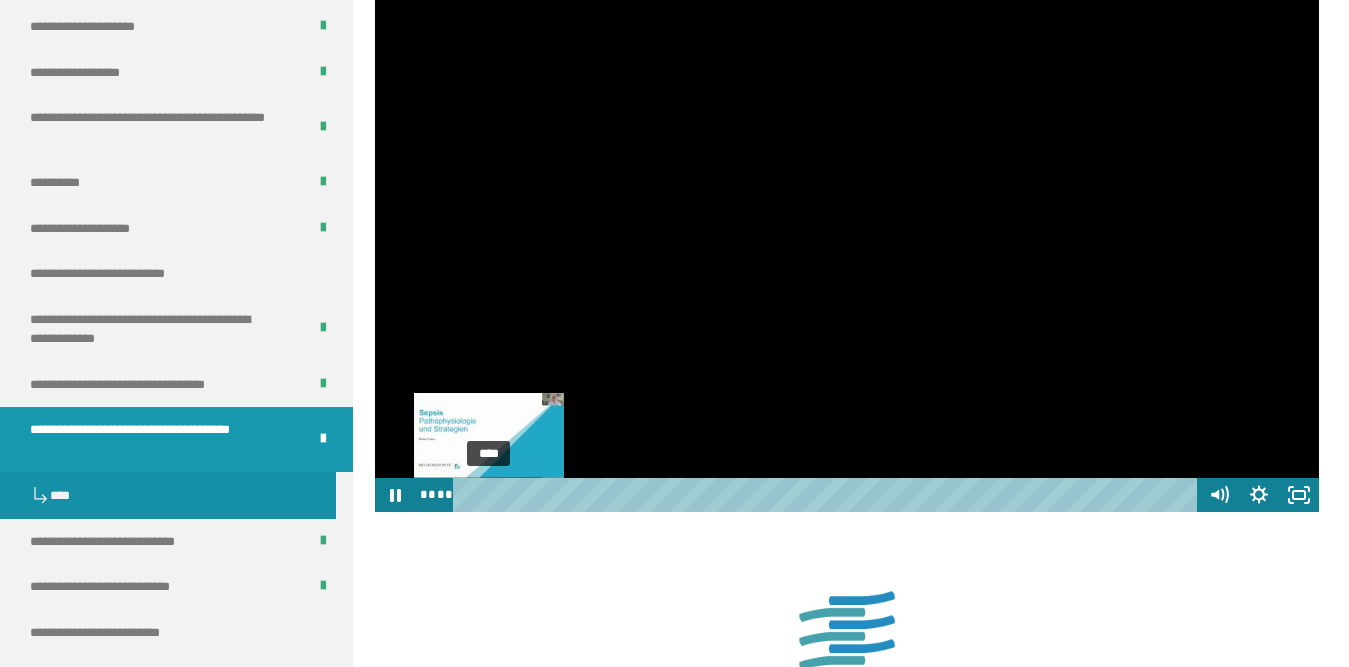 click at bounding box center (485, 494) 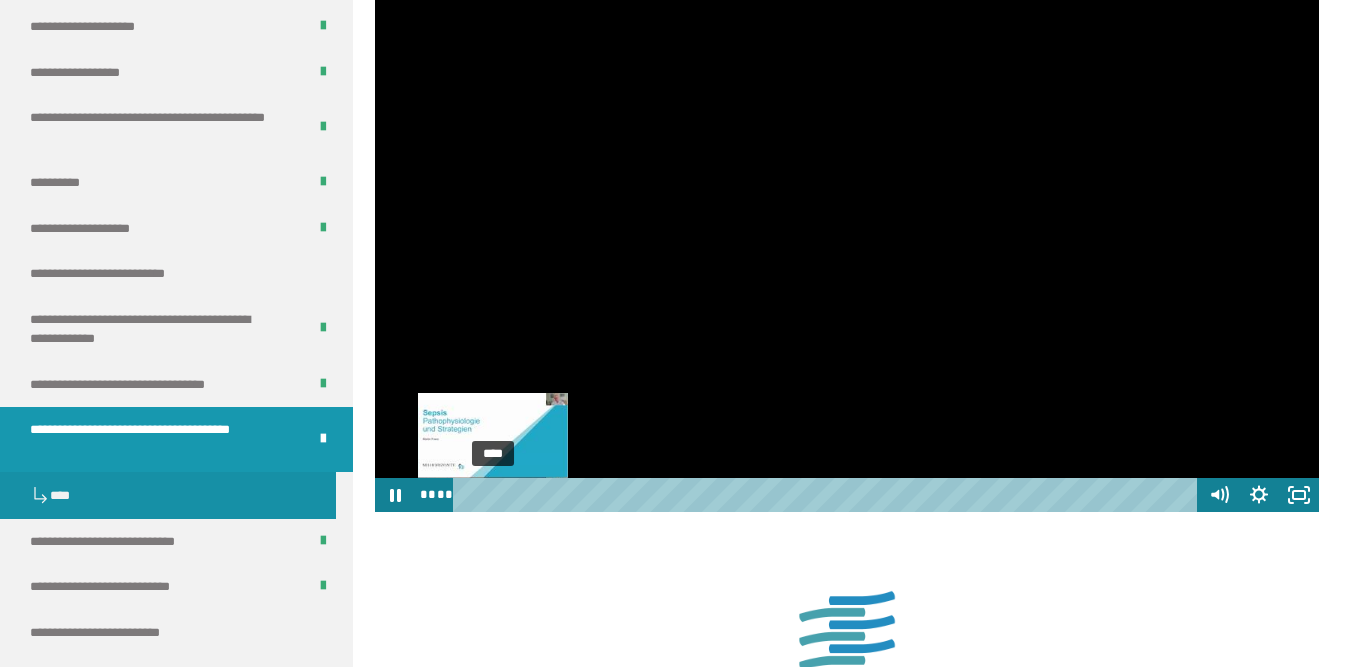 click at bounding box center [489, 494] 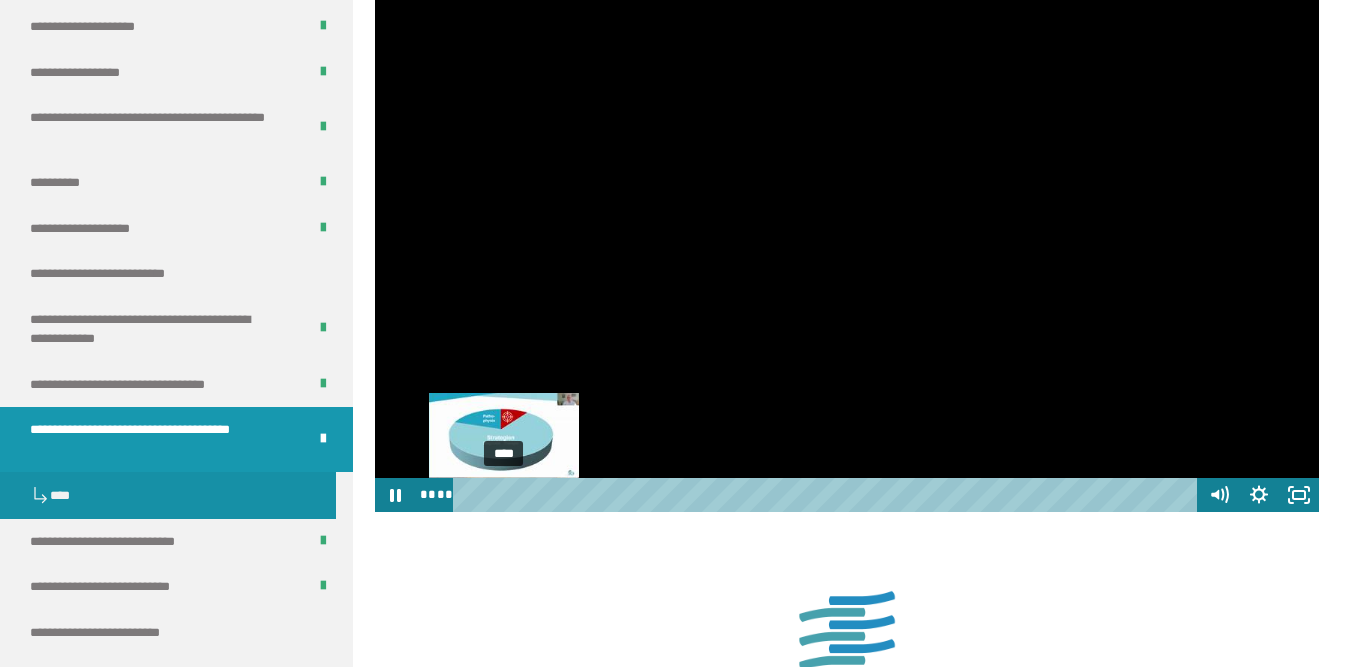 click on "****" at bounding box center [828, 495] 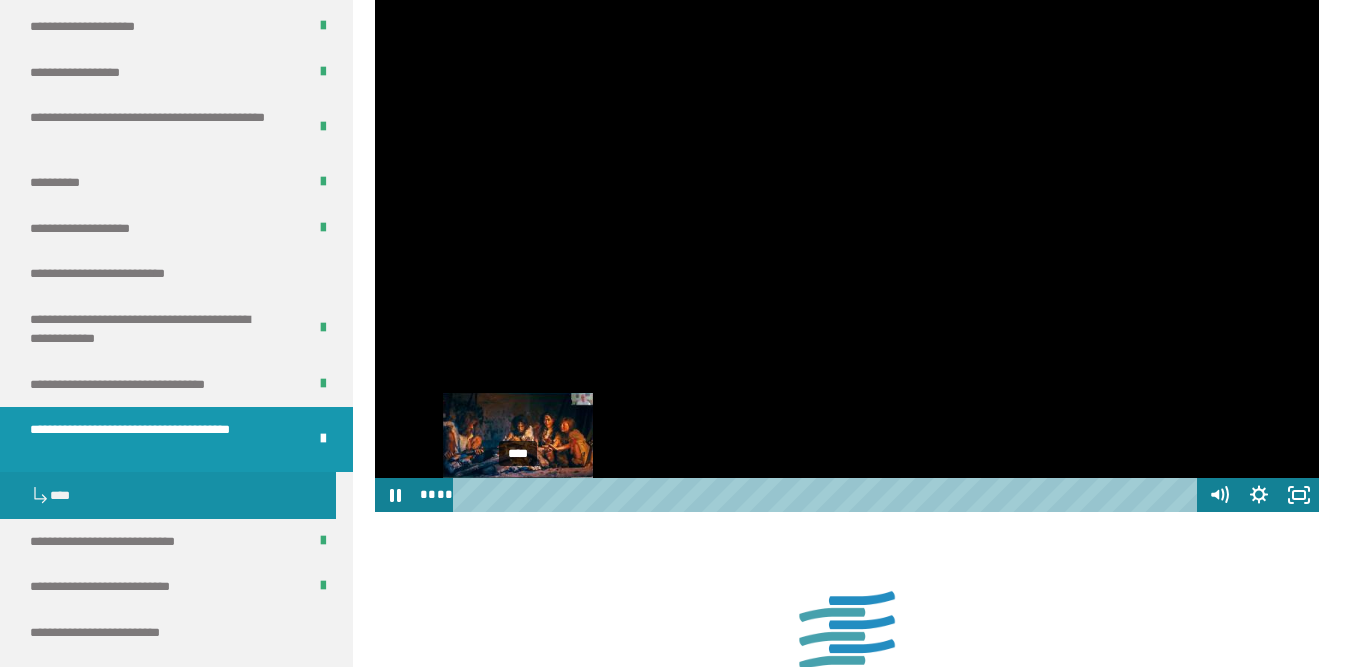 click on "****" at bounding box center [828, 495] 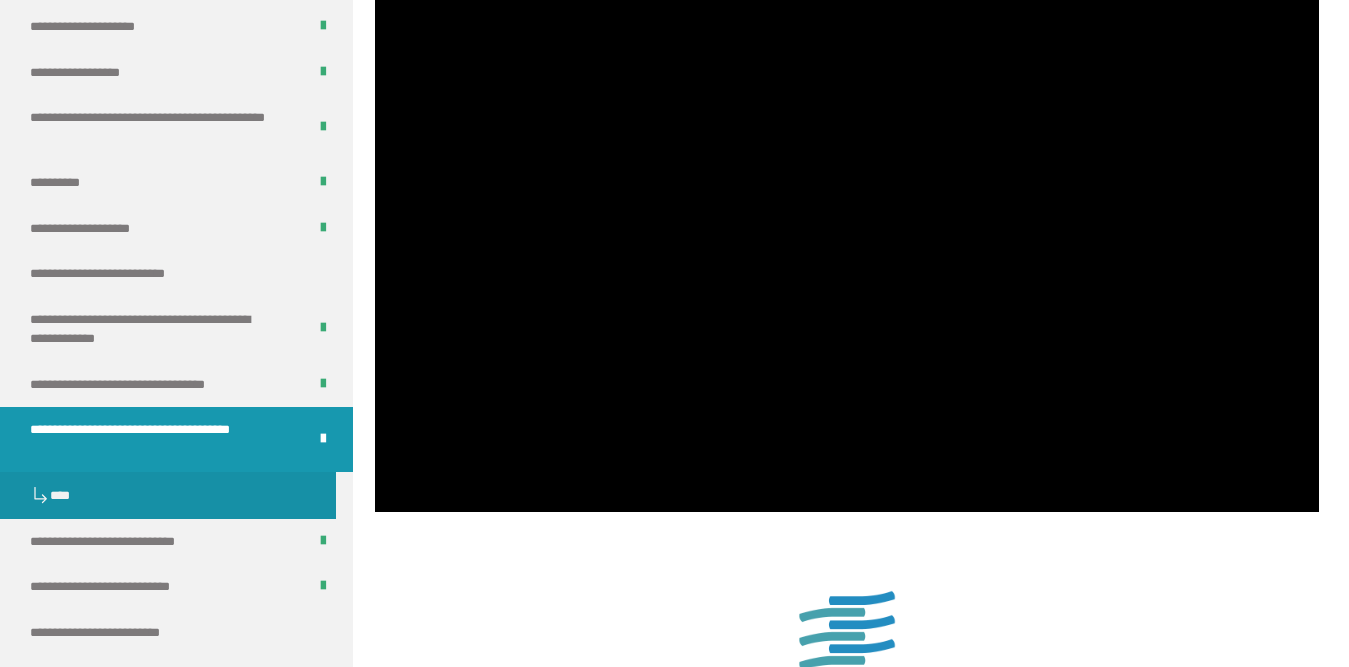click at bounding box center [847, 246] 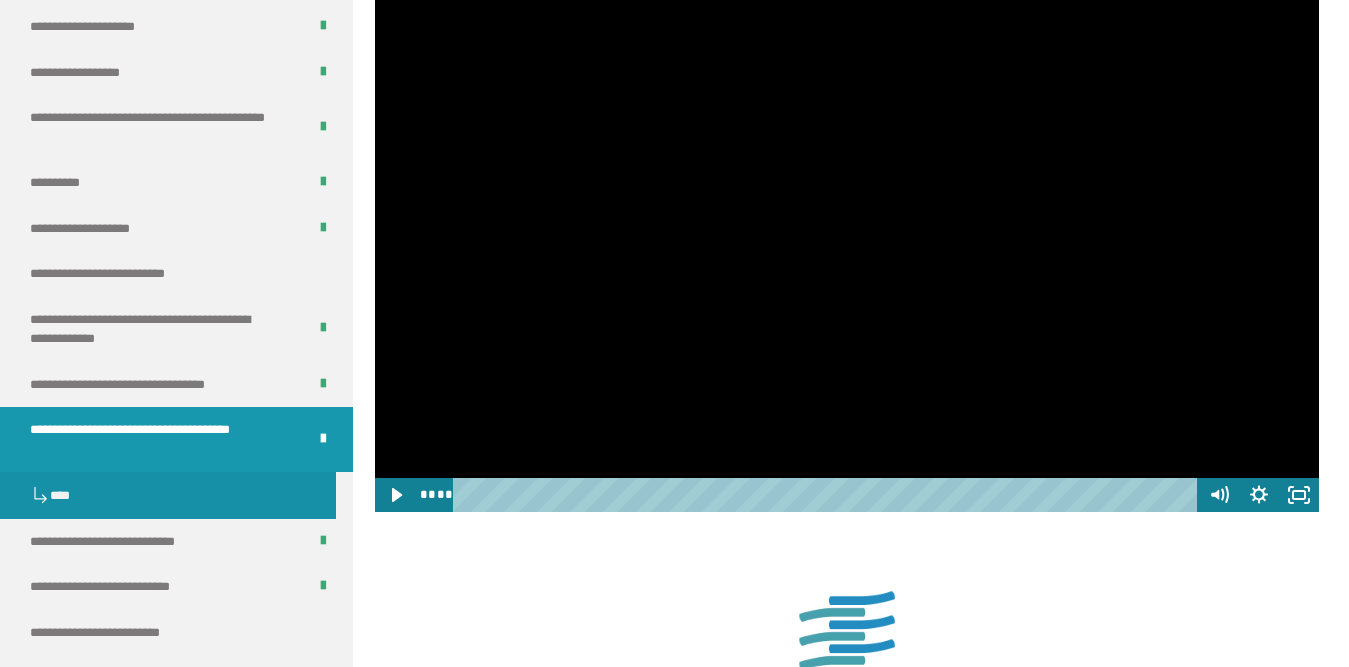 click at bounding box center [847, 246] 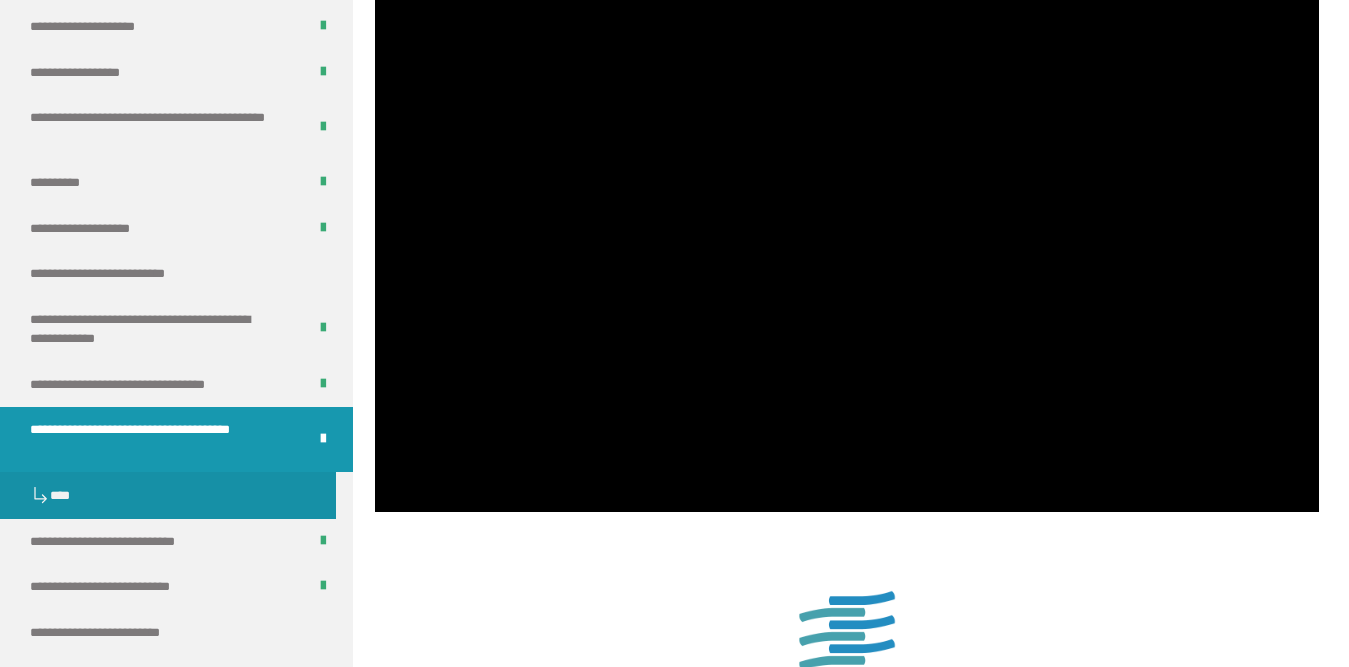click at bounding box center (846, 631) 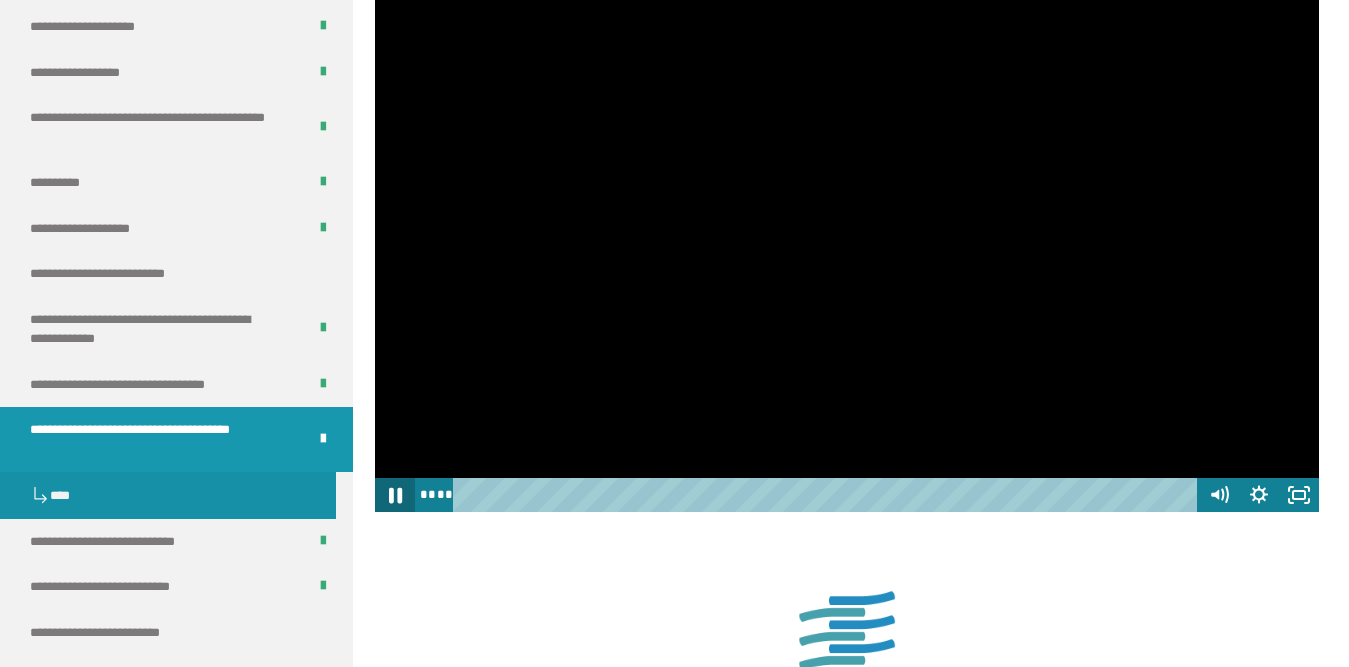 click 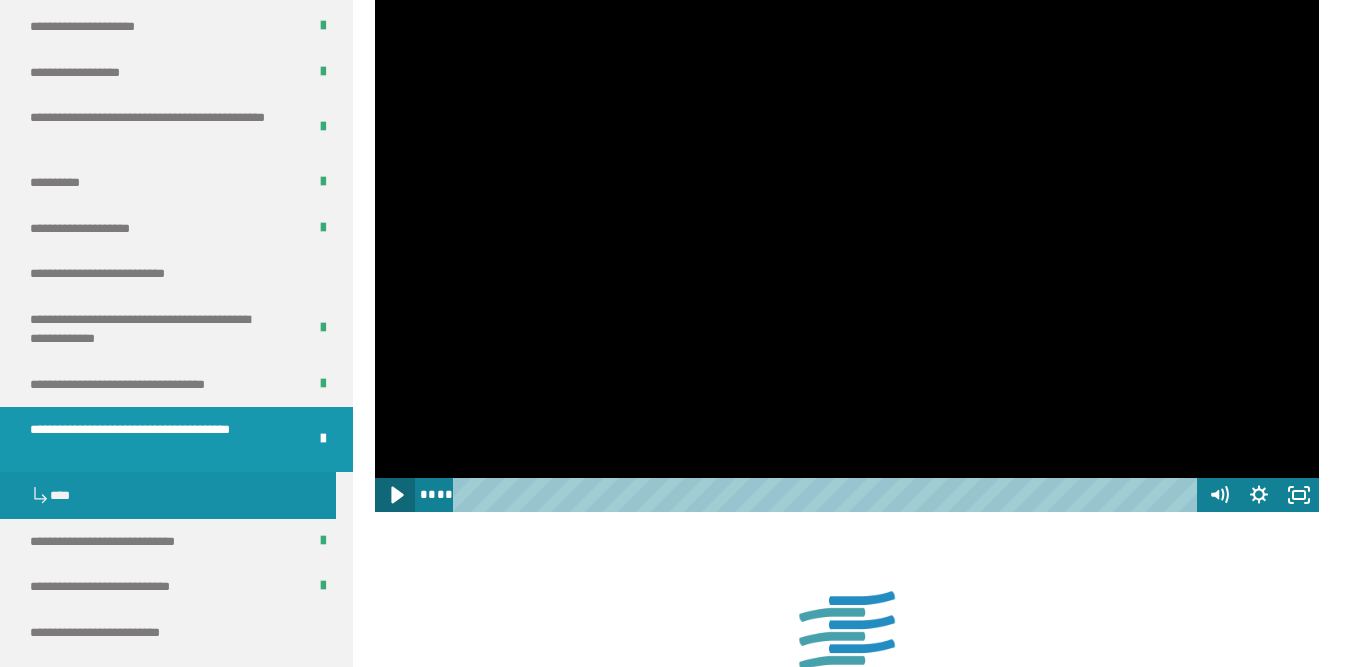 click 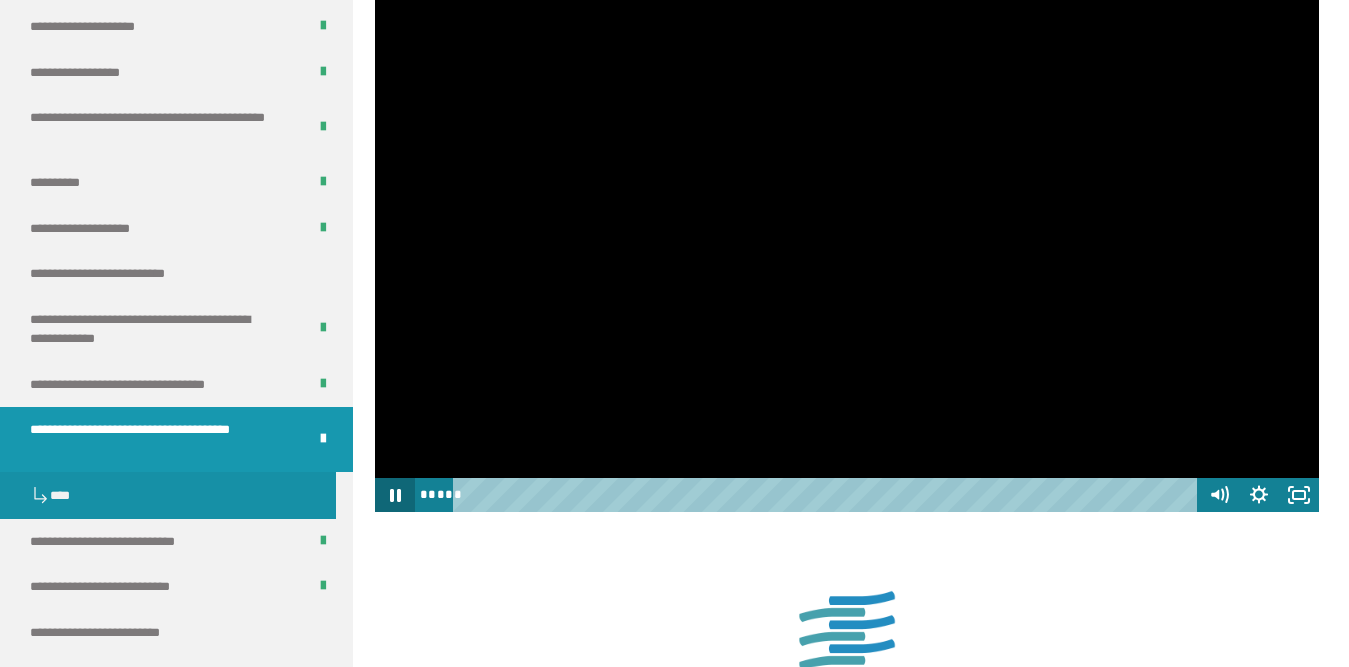 click 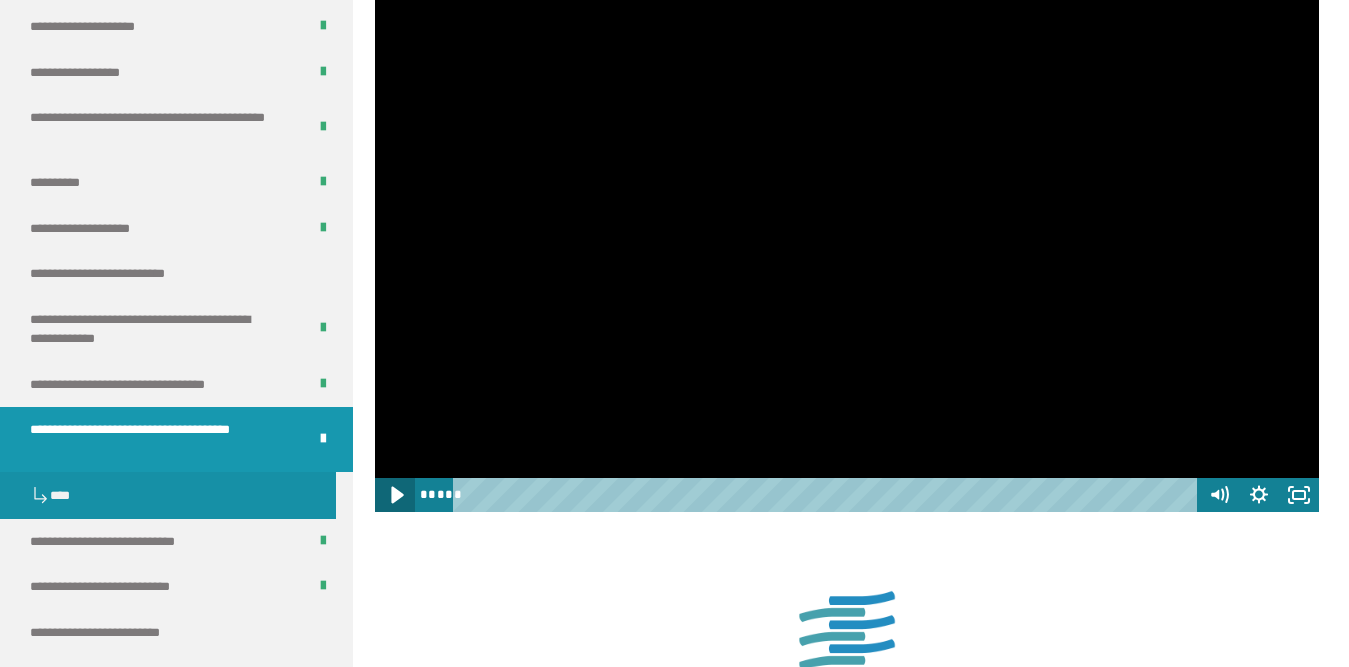 click 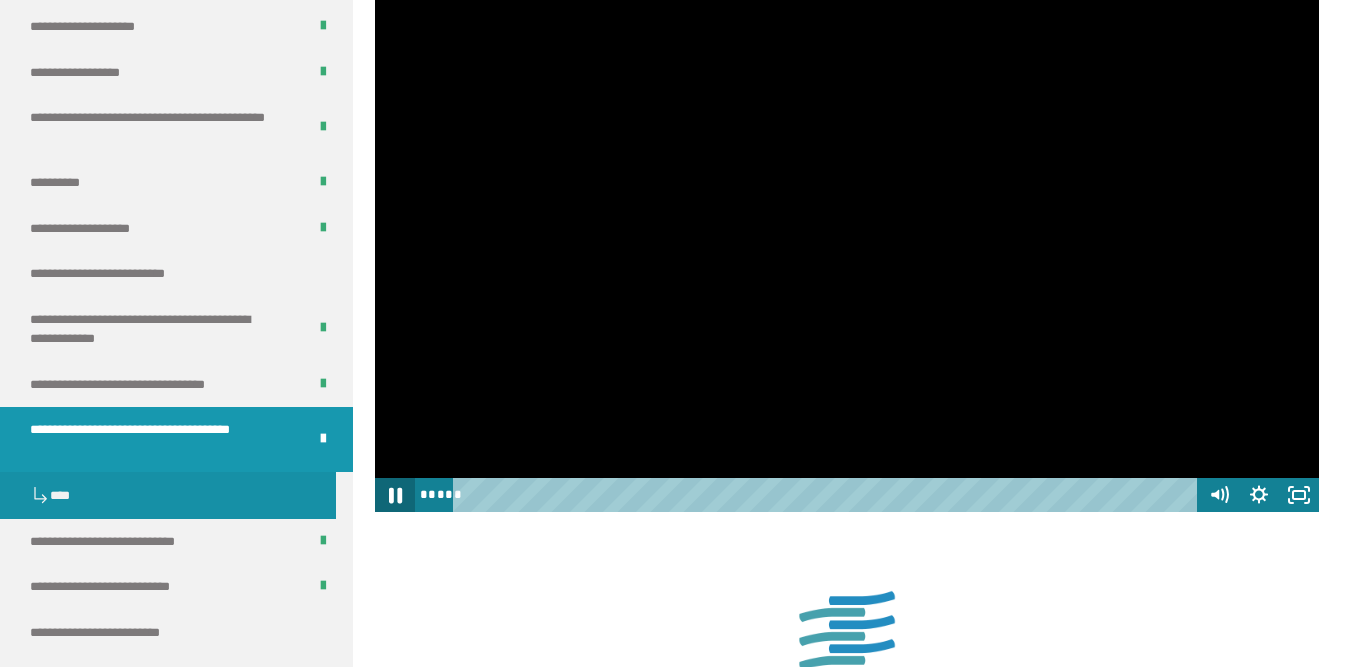 click 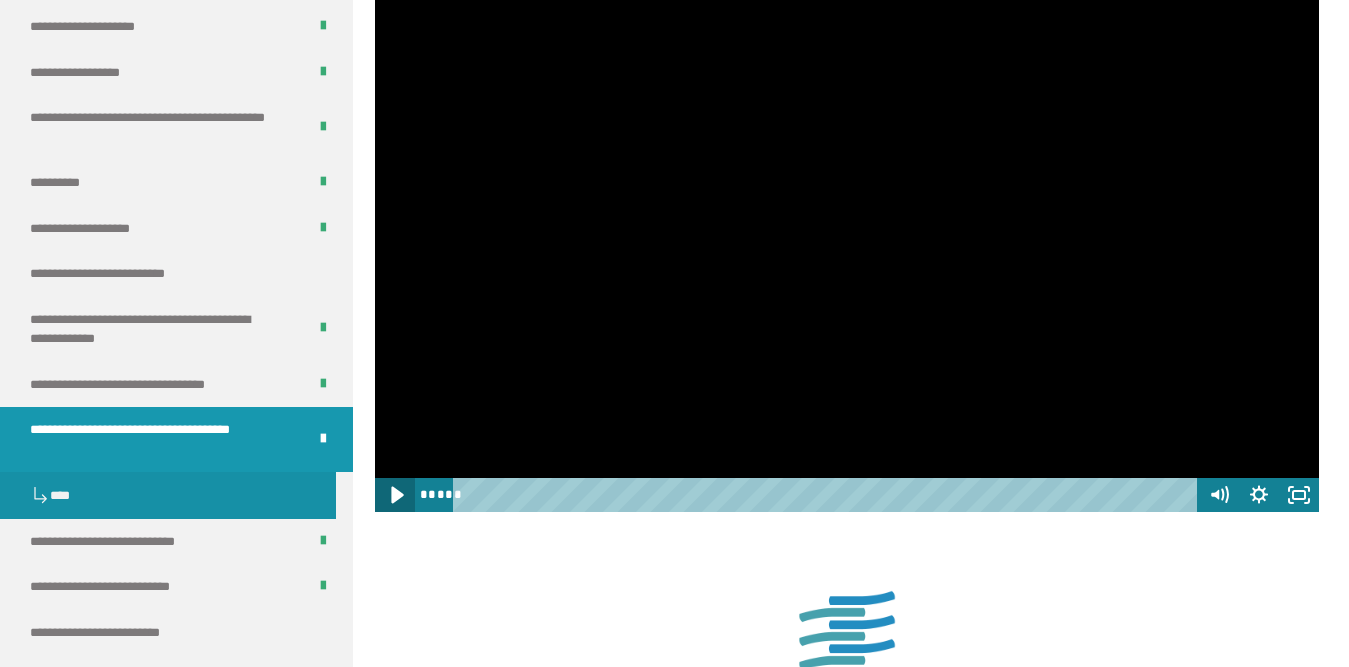 click 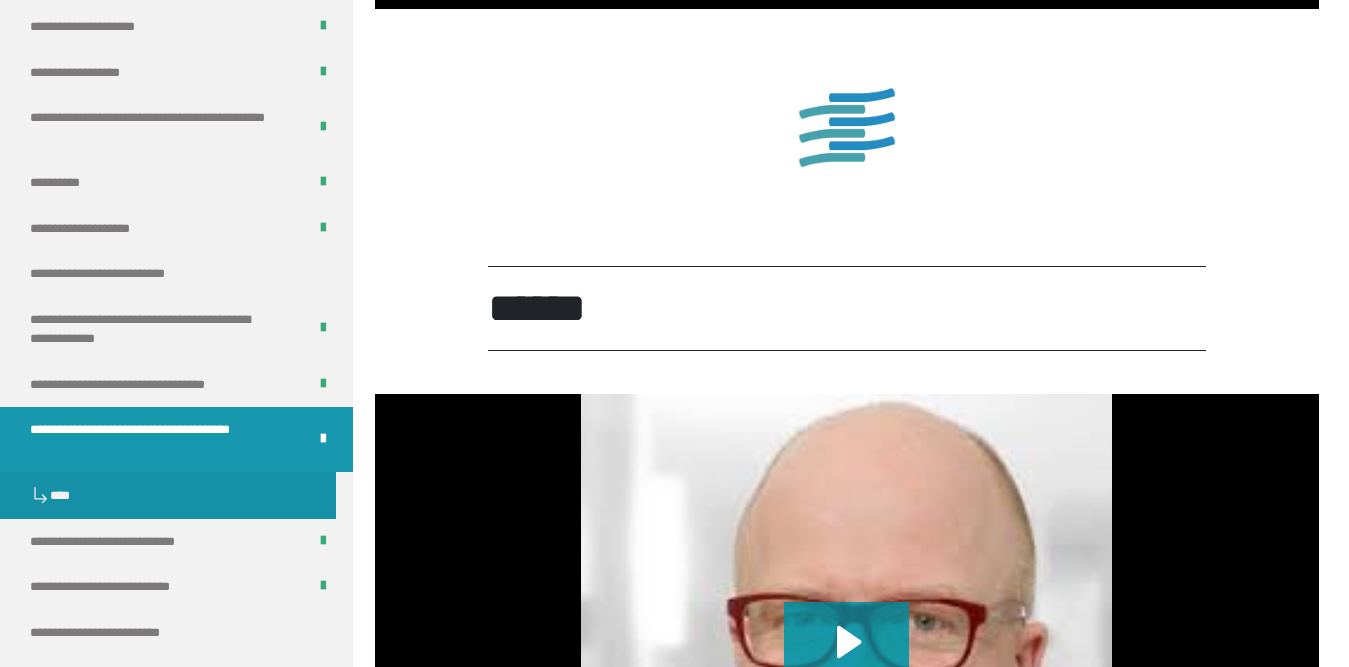 scroll, scrollTop: 2042, scrollLeft: 0, axis: vertical 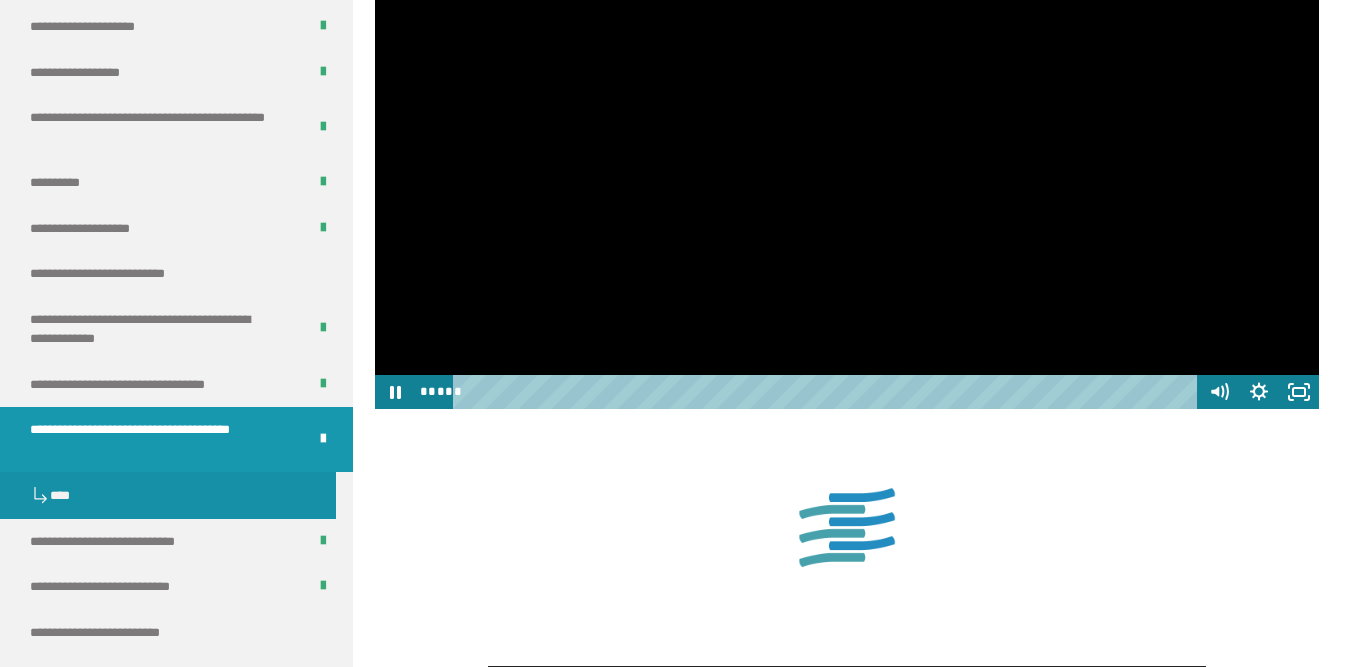 click at bounding box center [847, 143] 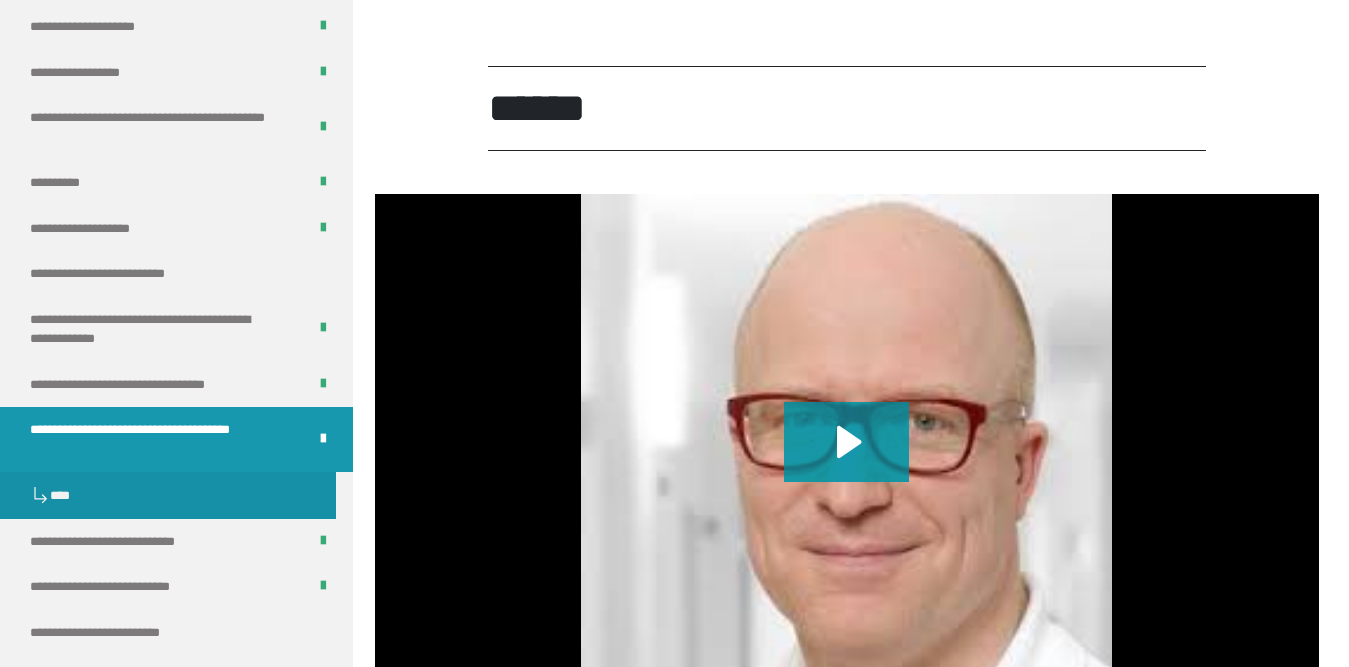 scroll, scrollTop: 2842, scrollLeft: 0, axis: vertical 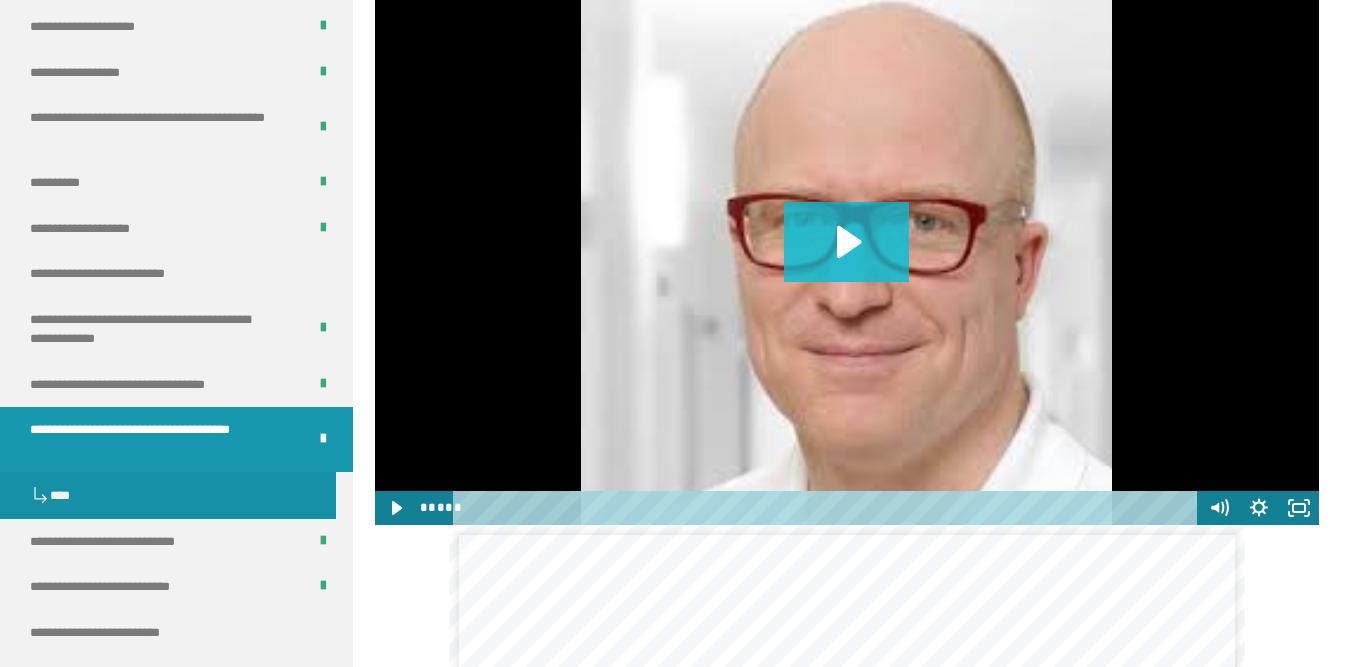 click 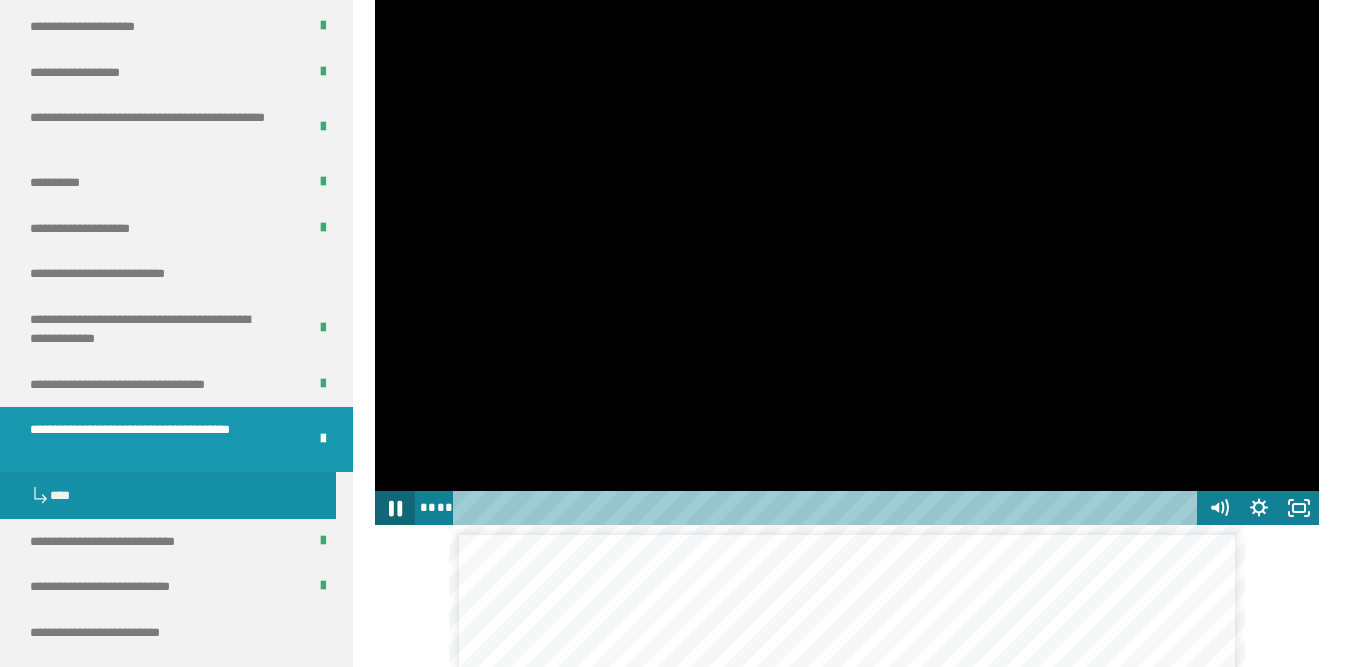 click 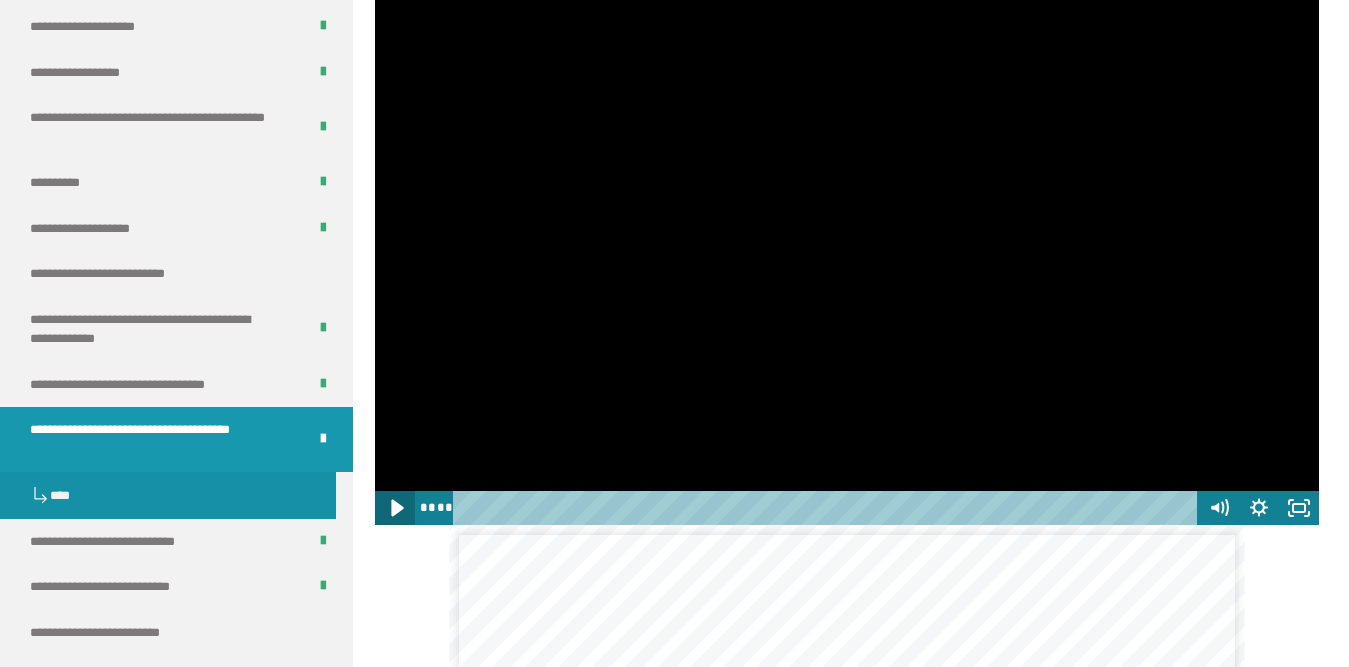 click 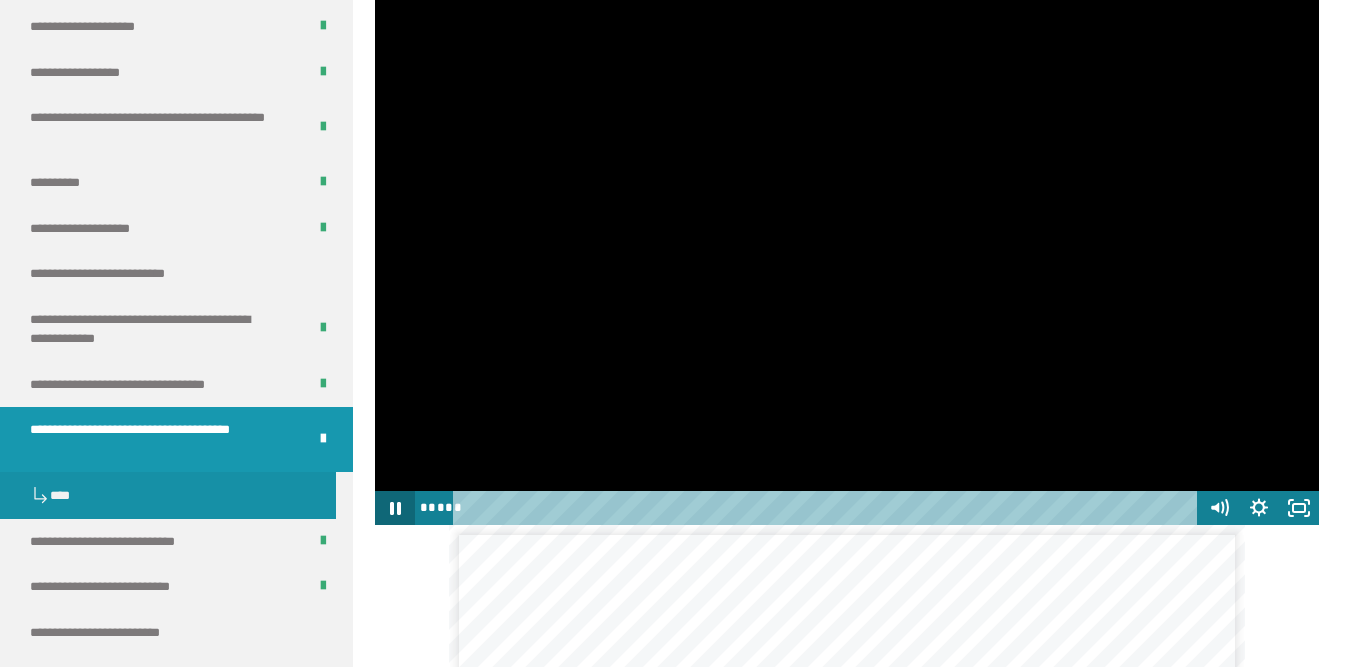 click 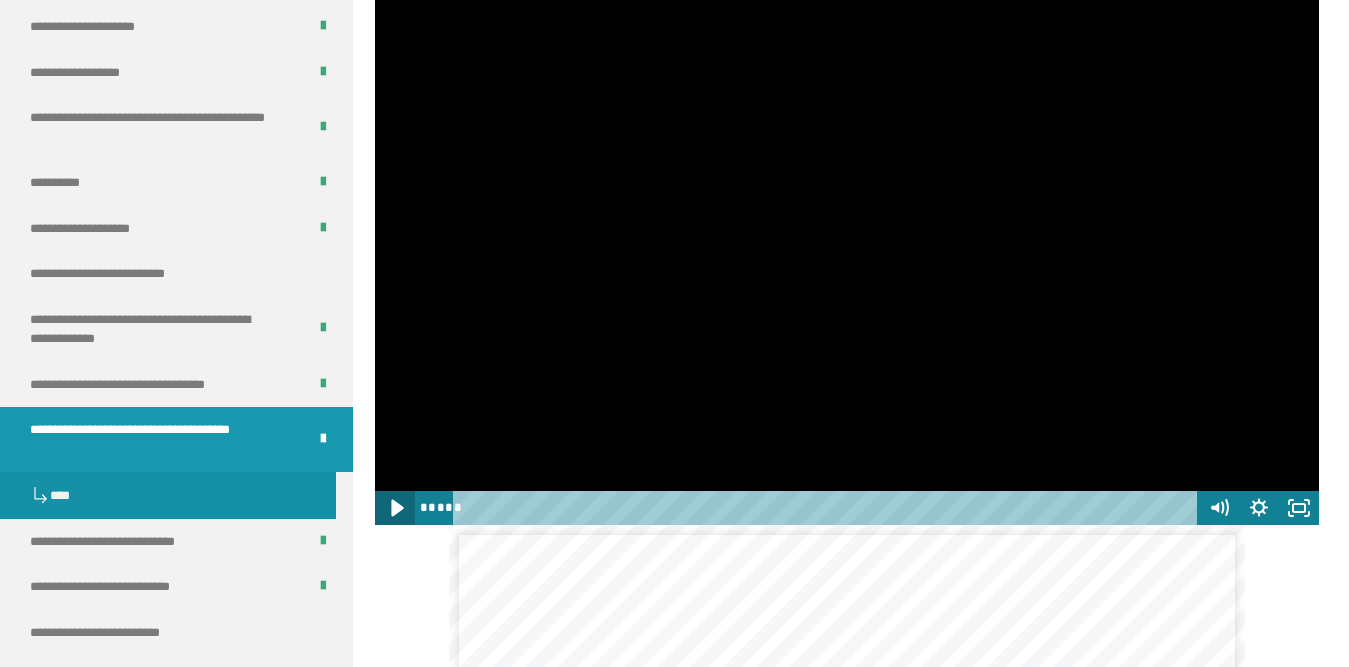click 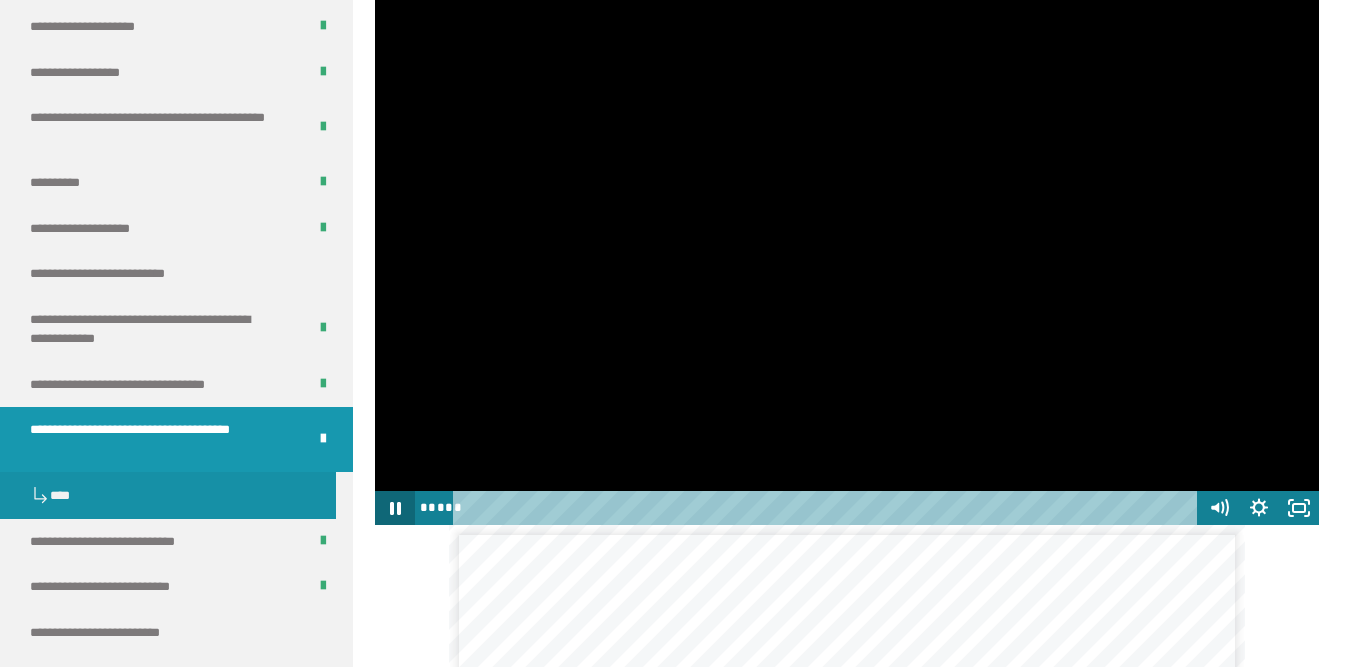 click 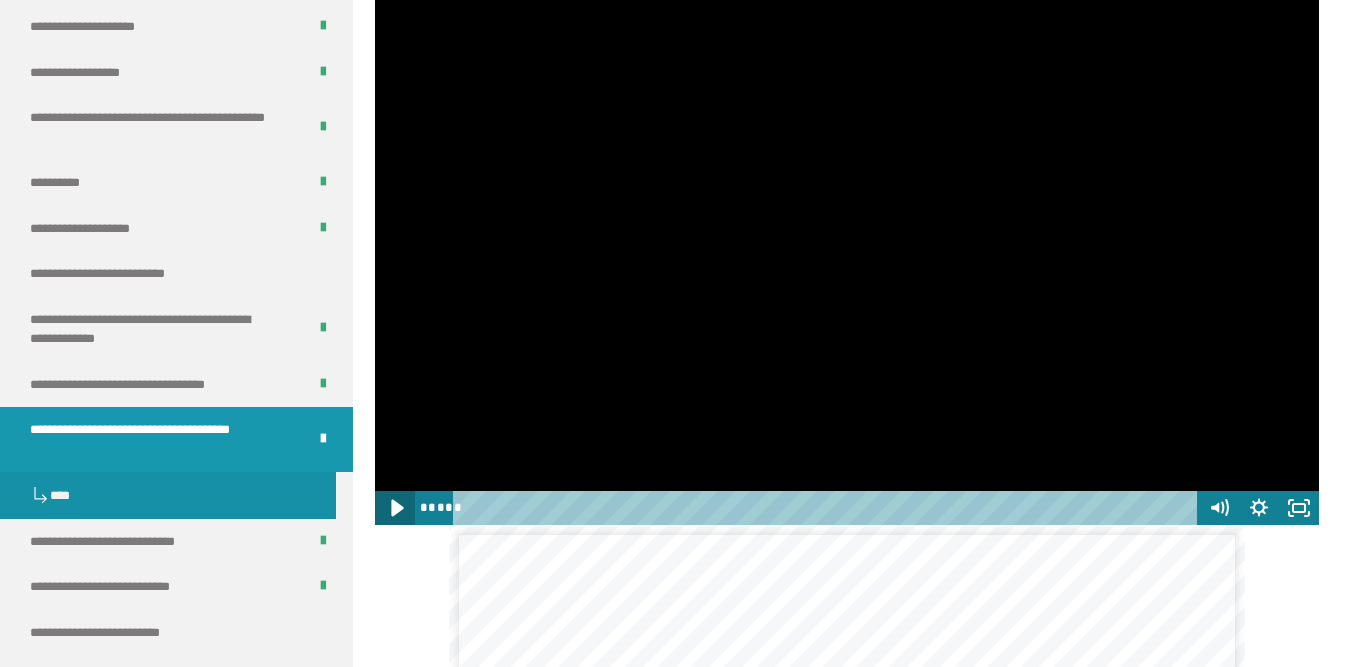 click 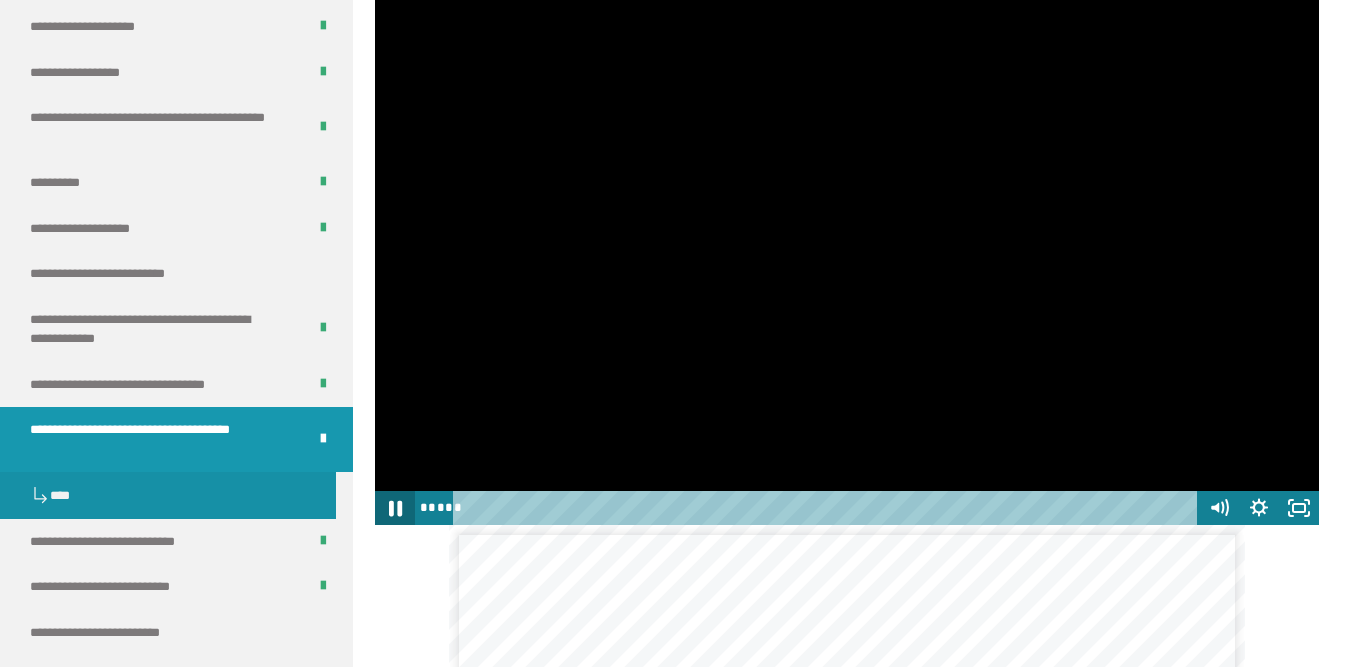click 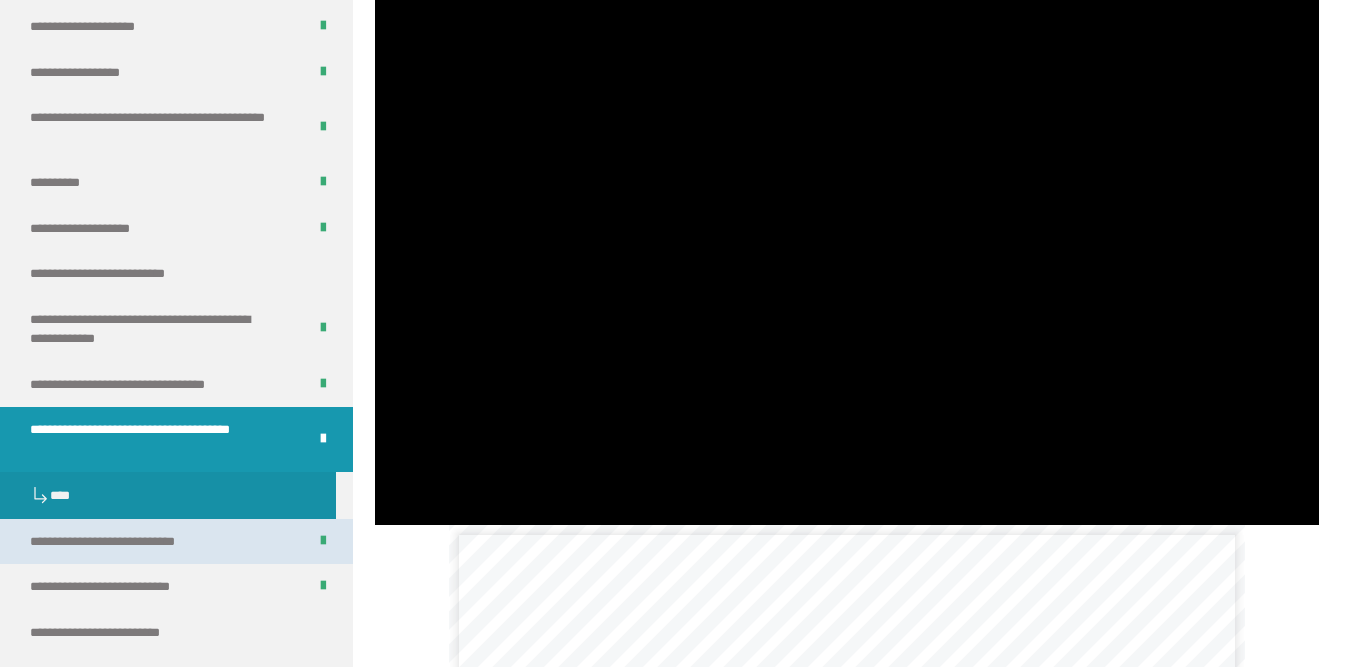 click on "**********" at bounding box center [143, 542] 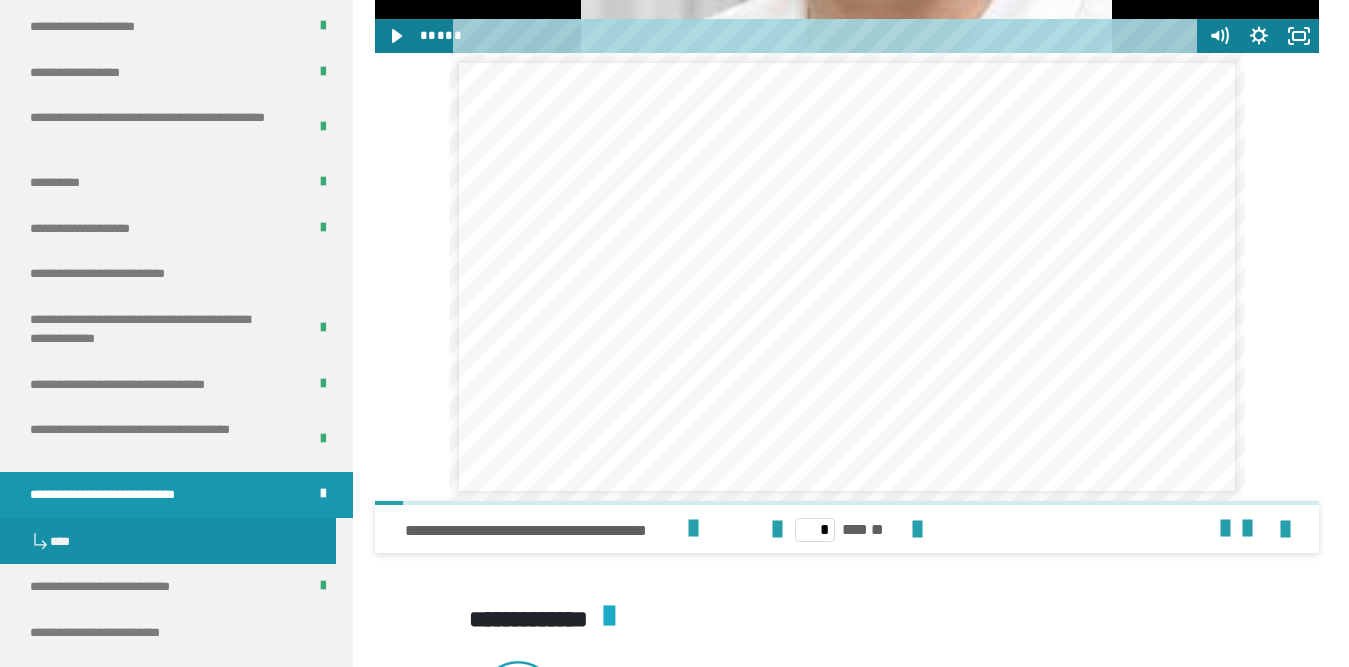 scroll, scrollTop: 1739, scrollLeft: 0, axis: vertical 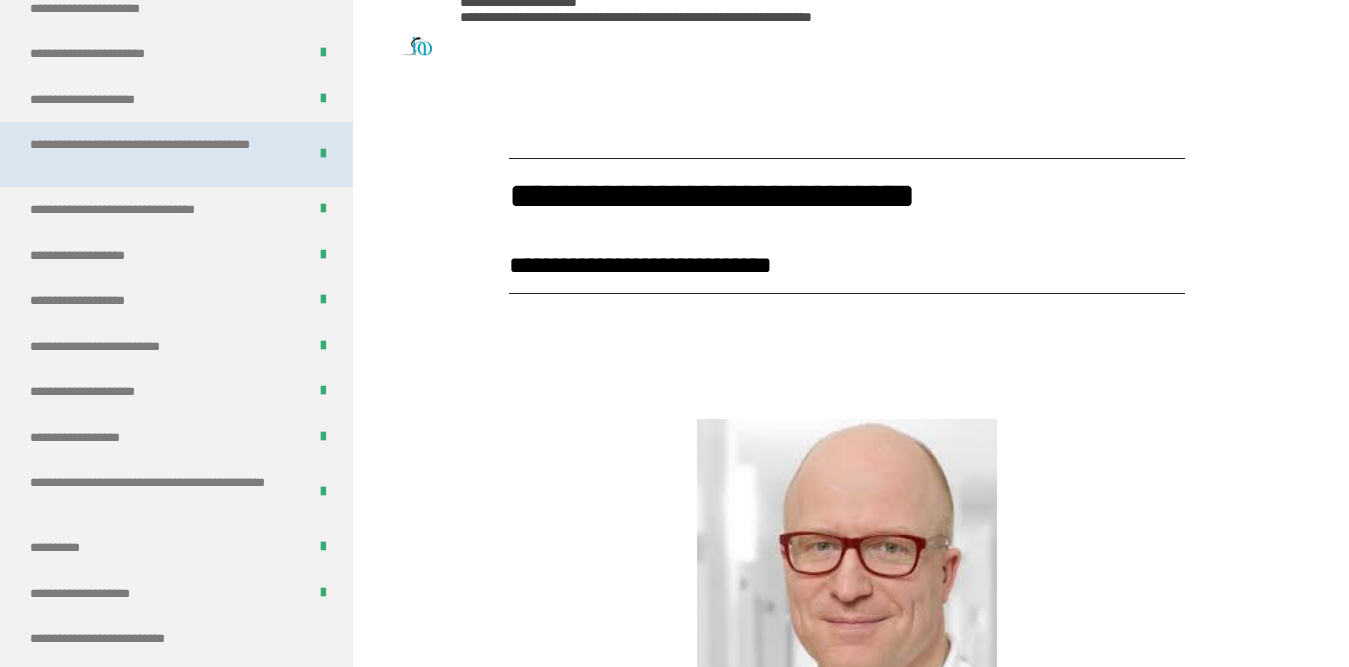 click on "**********" at bounding box center (152, 154) 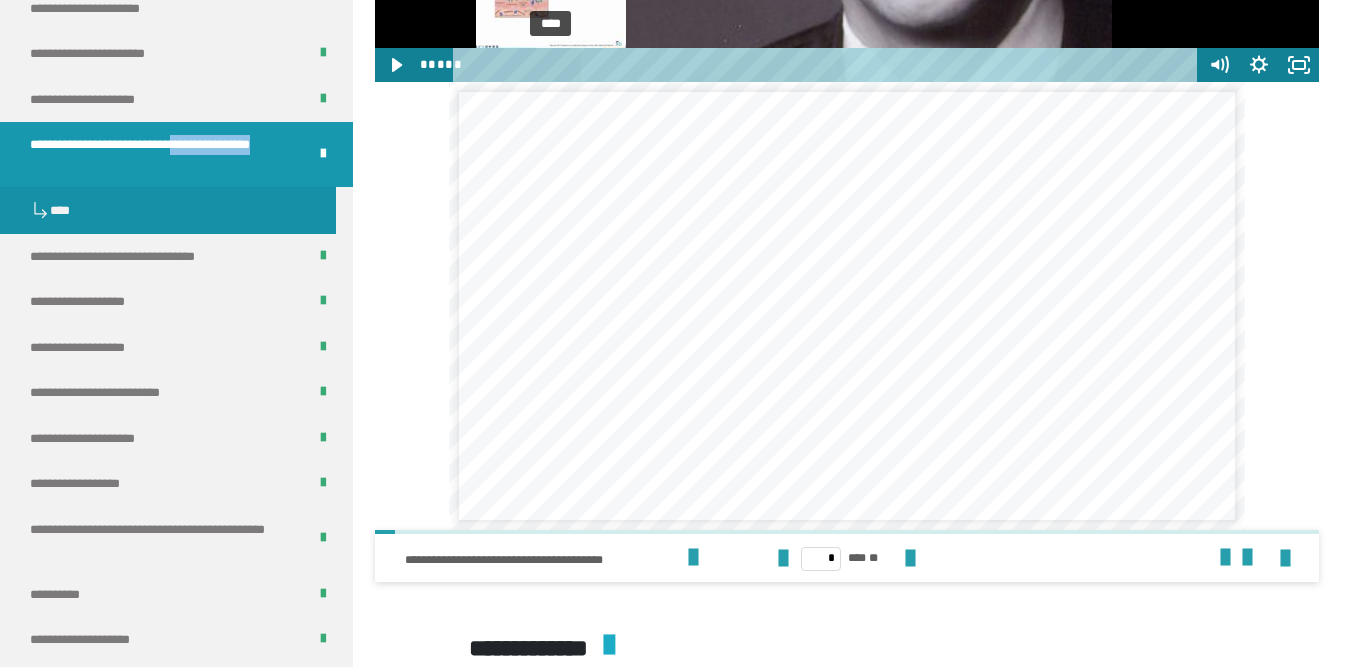 scroll, scrollTop: 2439, scrollLeft: 0, axis: vertical 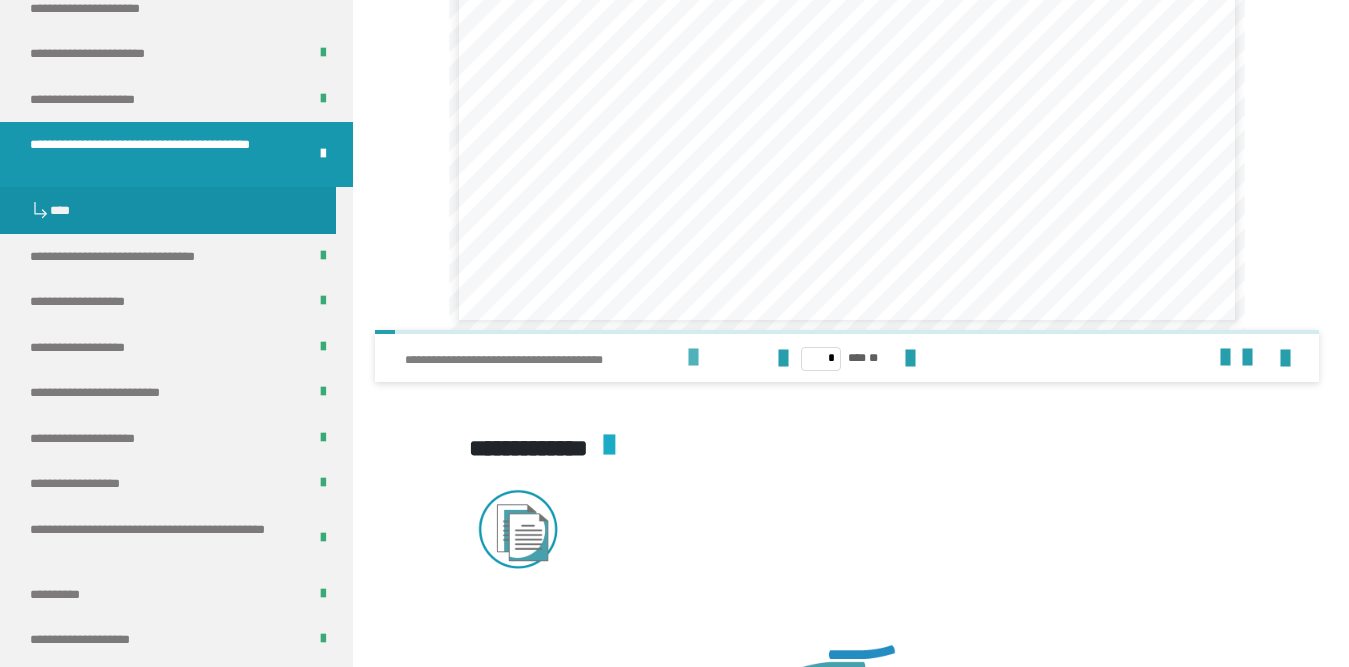 click at bounding box center [693, 358] 